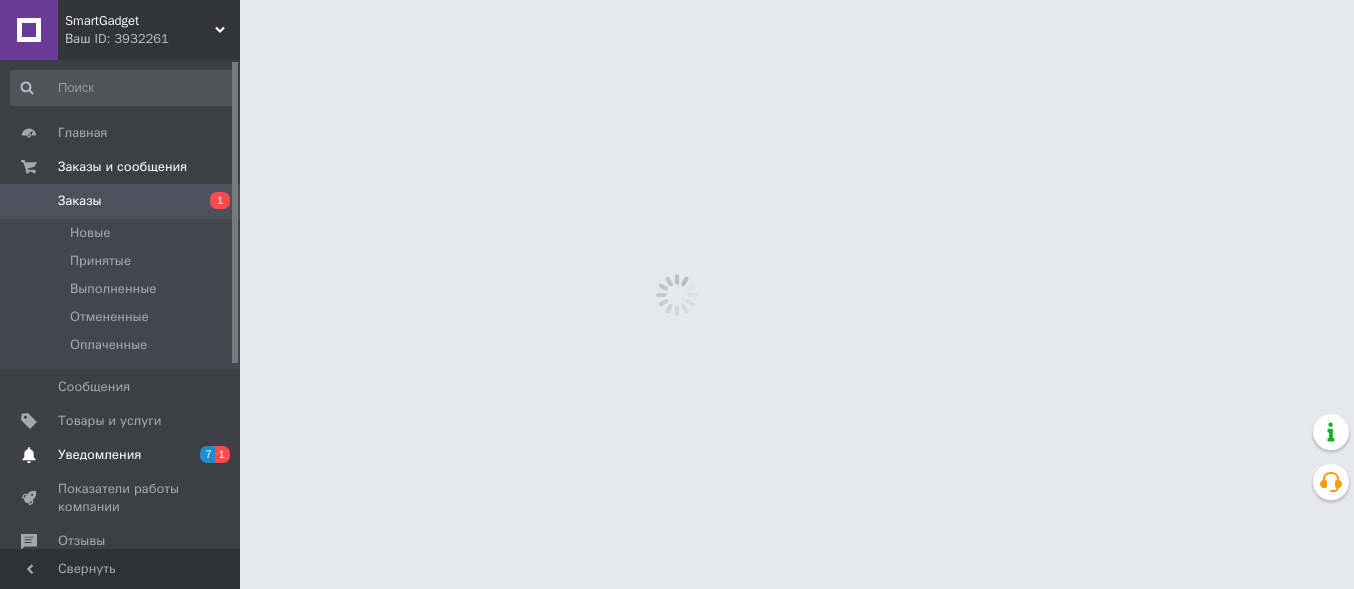 click on "Уведомления" at bounding box center (121, 455) 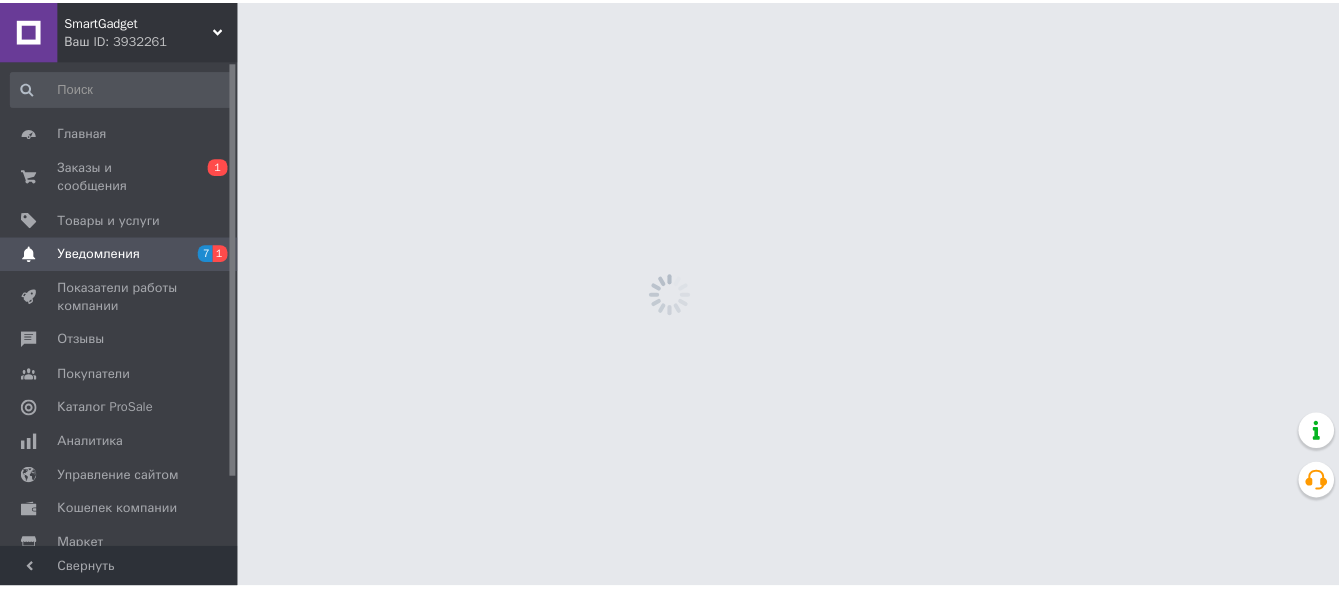 scroll, scrollTop: 0, scrollLeft: 0, axis: both 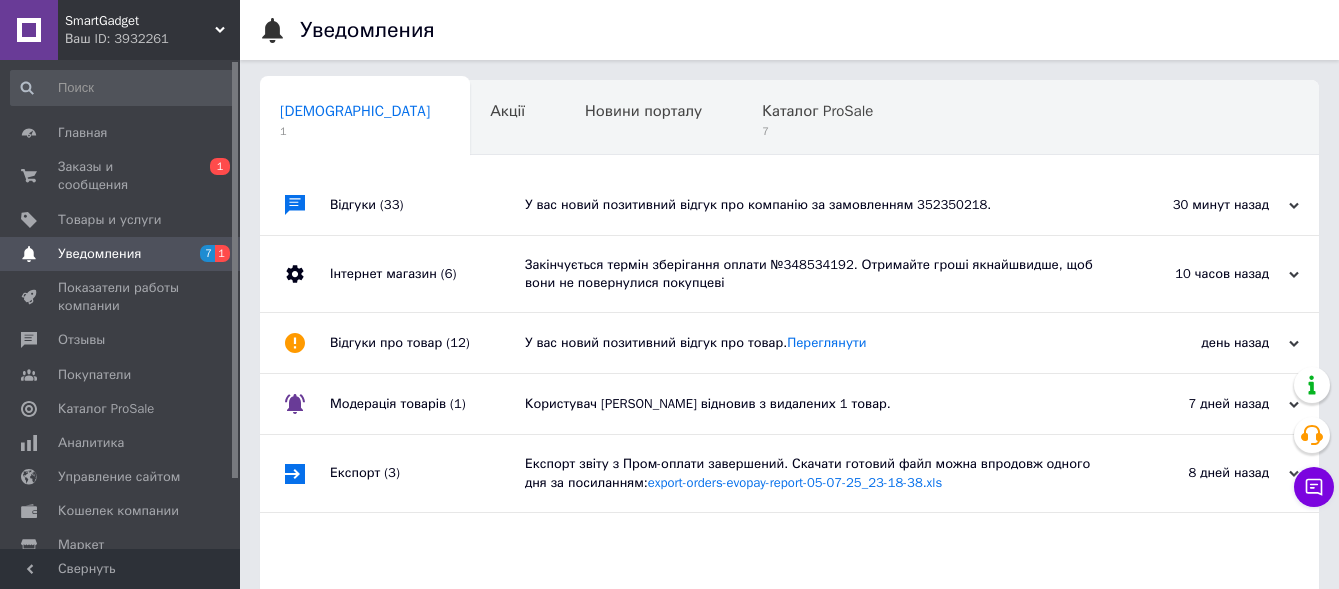 click on "У вас новий позитивний відгук про компанію за замовленням 352350218." at bounding box center (812, 205) 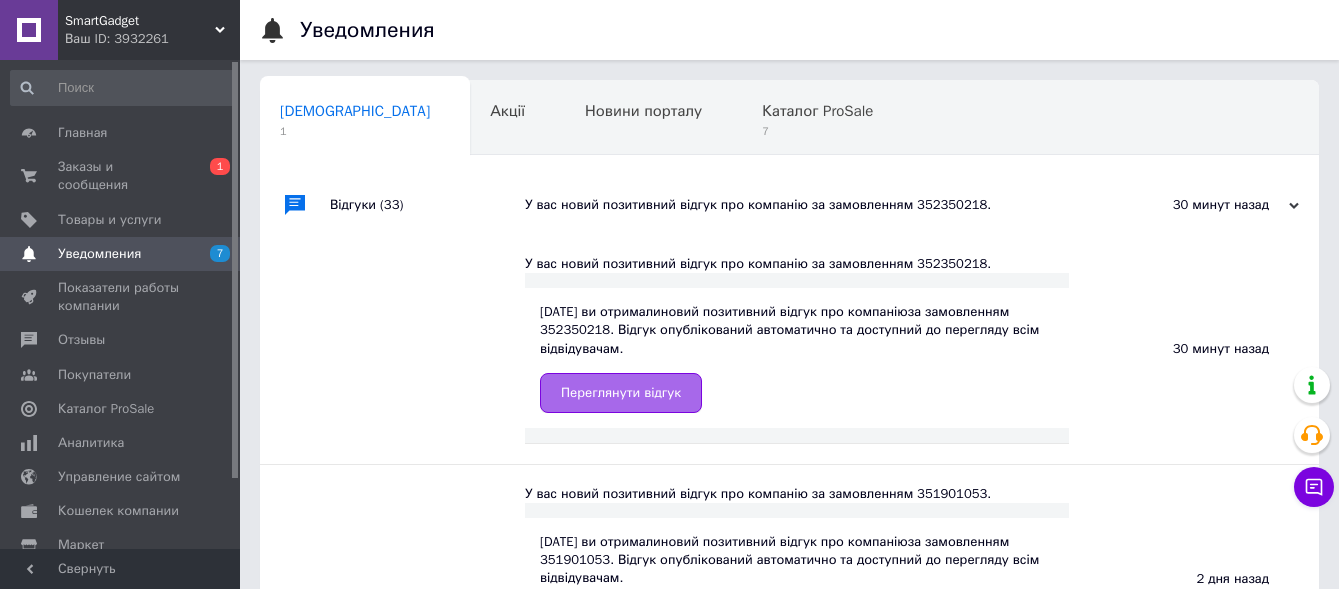 click on "Переглянути відгук" at bounding box center (621, 393) 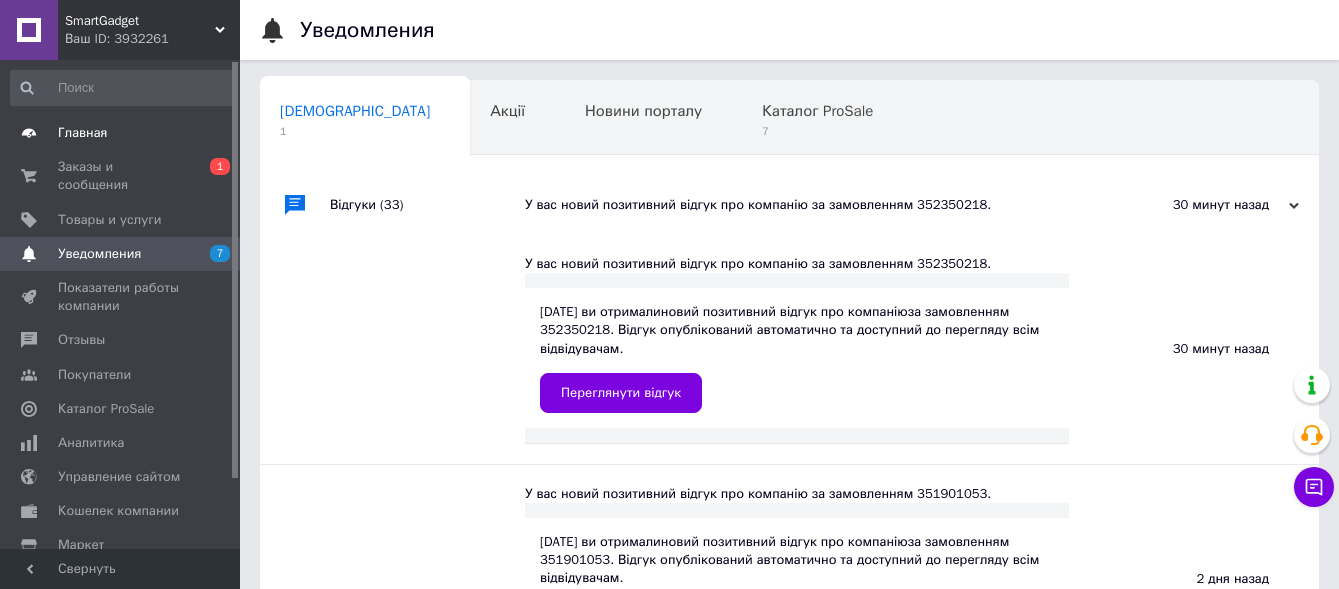click on "Главная" at bounding box center [121, 133] 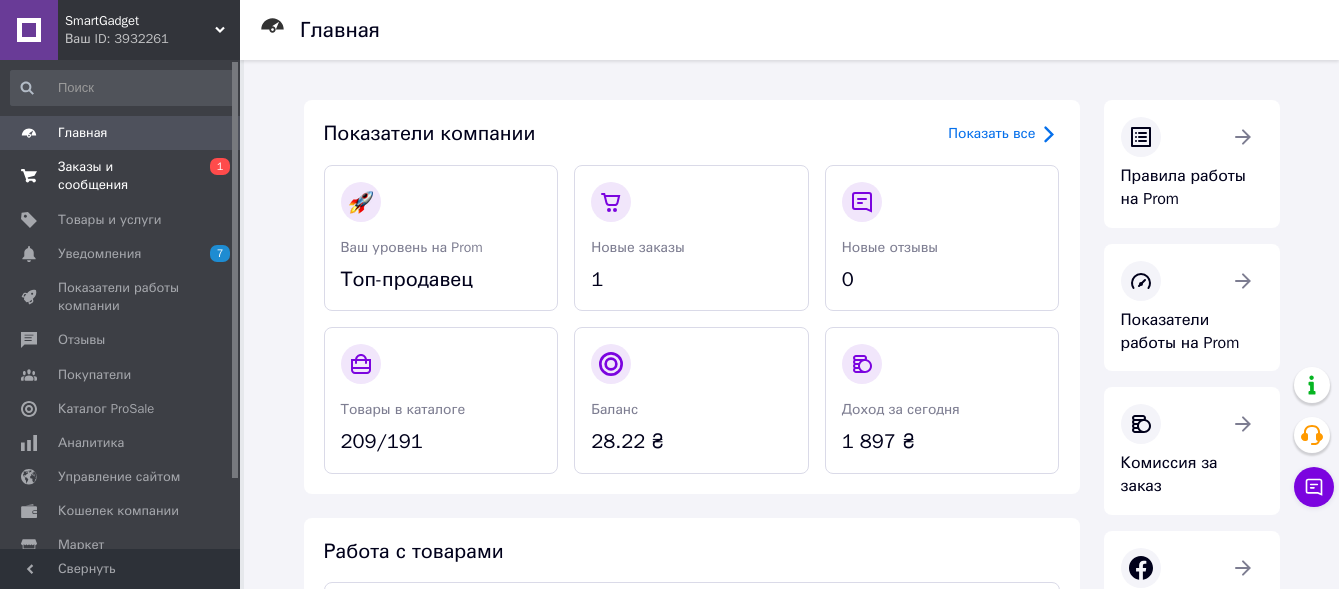 click on "Заказы и сообщения" at bounding box center (121, 176) 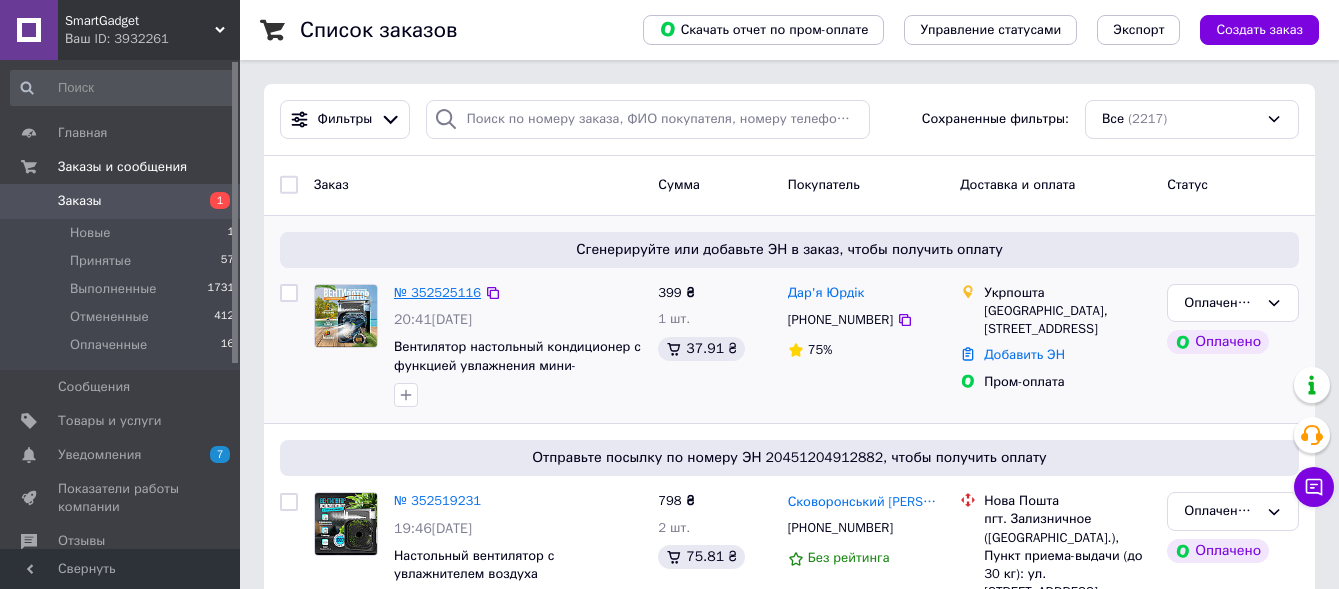 click on "№ 352525116" at bounding box center (437, 292) 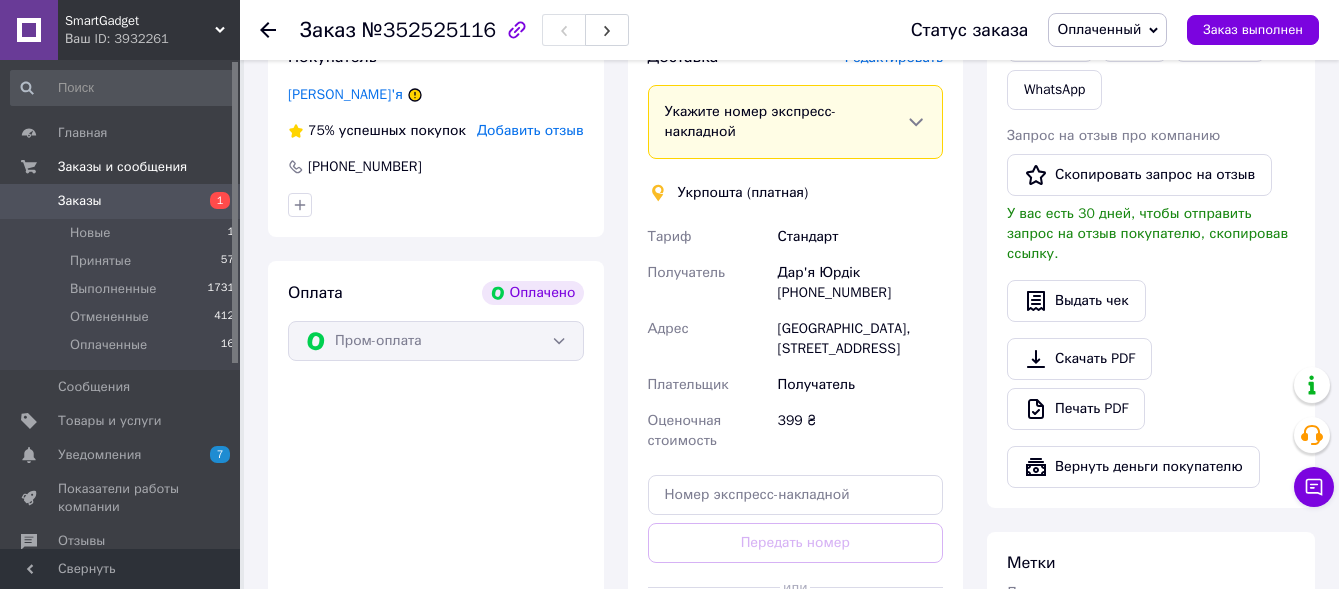 scroll, scrollTop: 700, scrollLeft: 0, axis: vertical 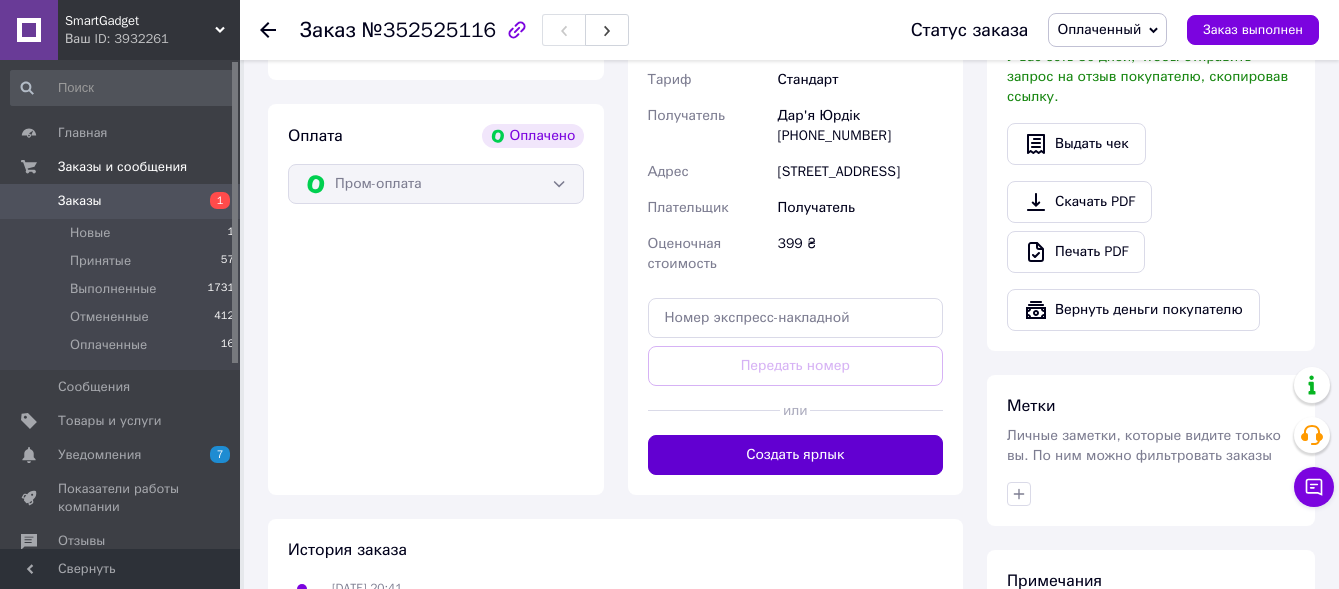 click on "Создать ярлык" at bounding box center (796, 455) 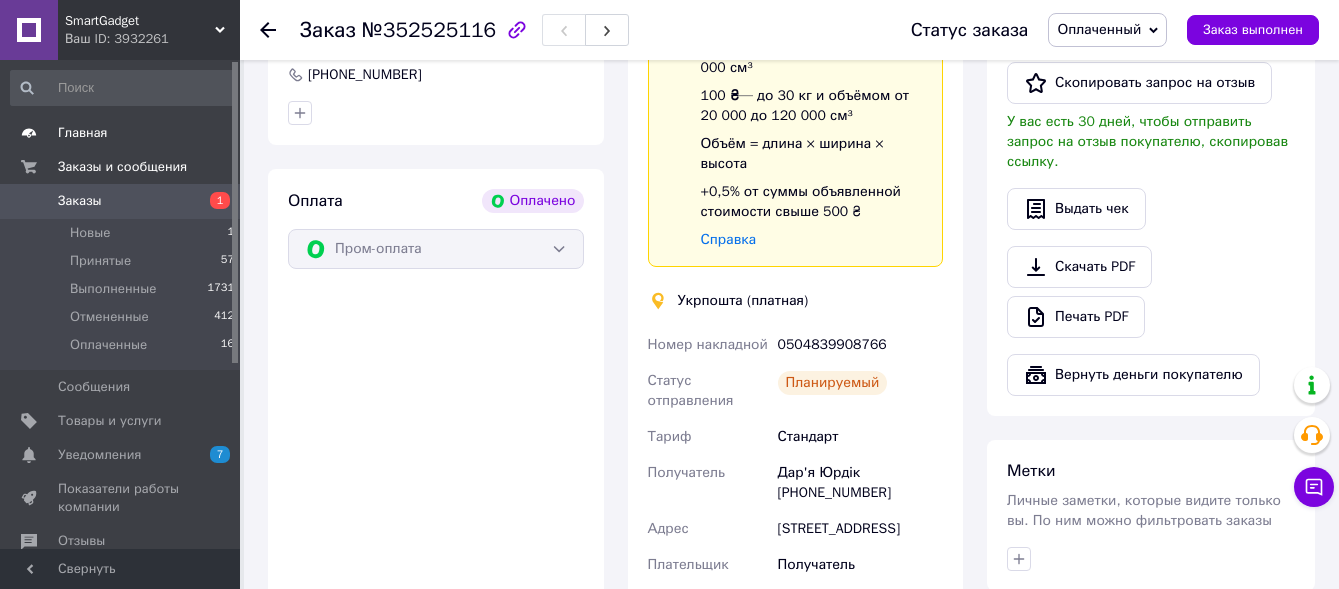 scroll, scrollTop: 600, scrollLeft: 0, axis: vertical 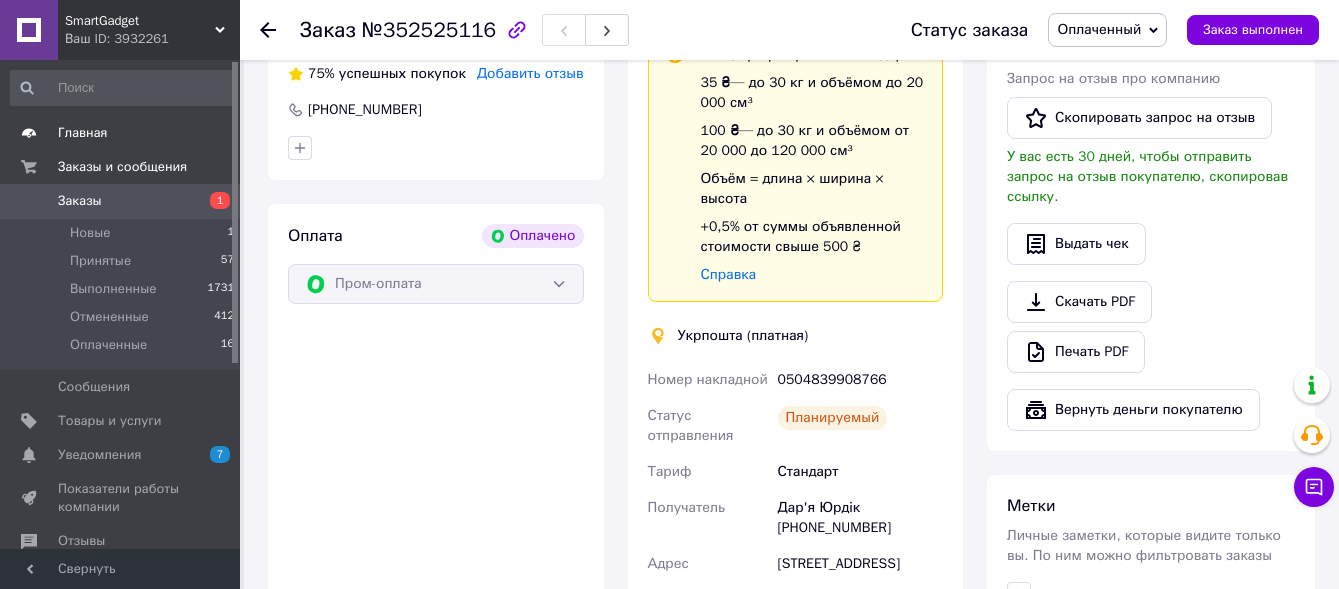 click on "Главная" at bounding box center (121, 133) 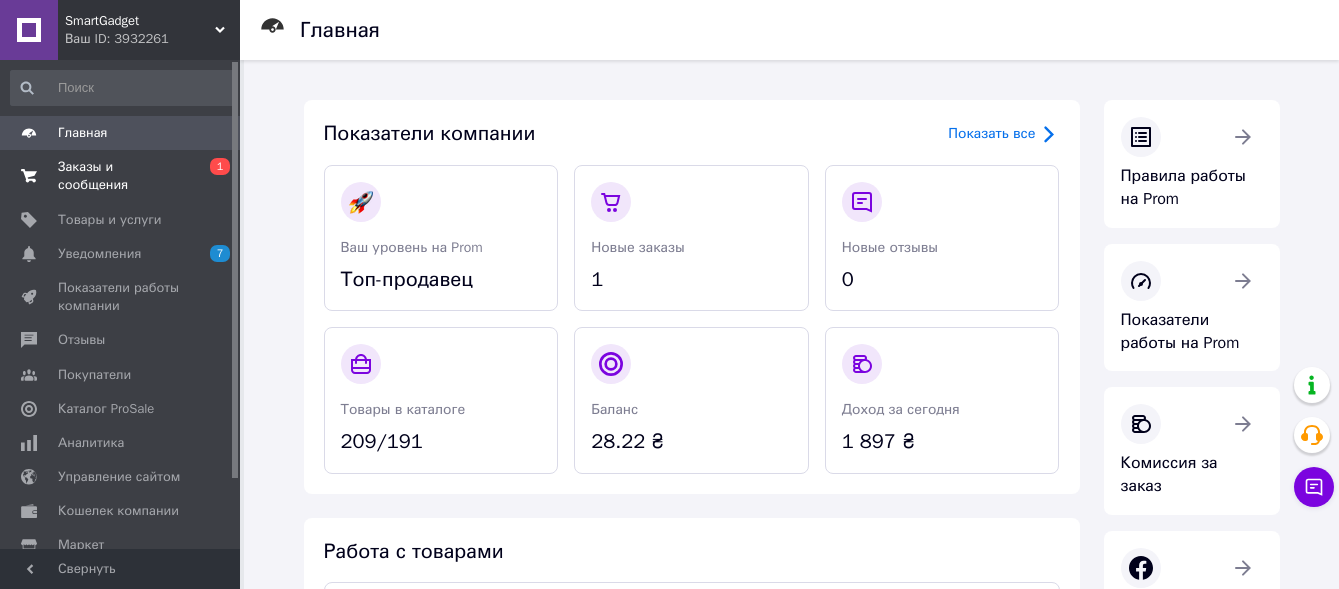 click on "Заказы и сообщения" at bounding box center (121, 176) 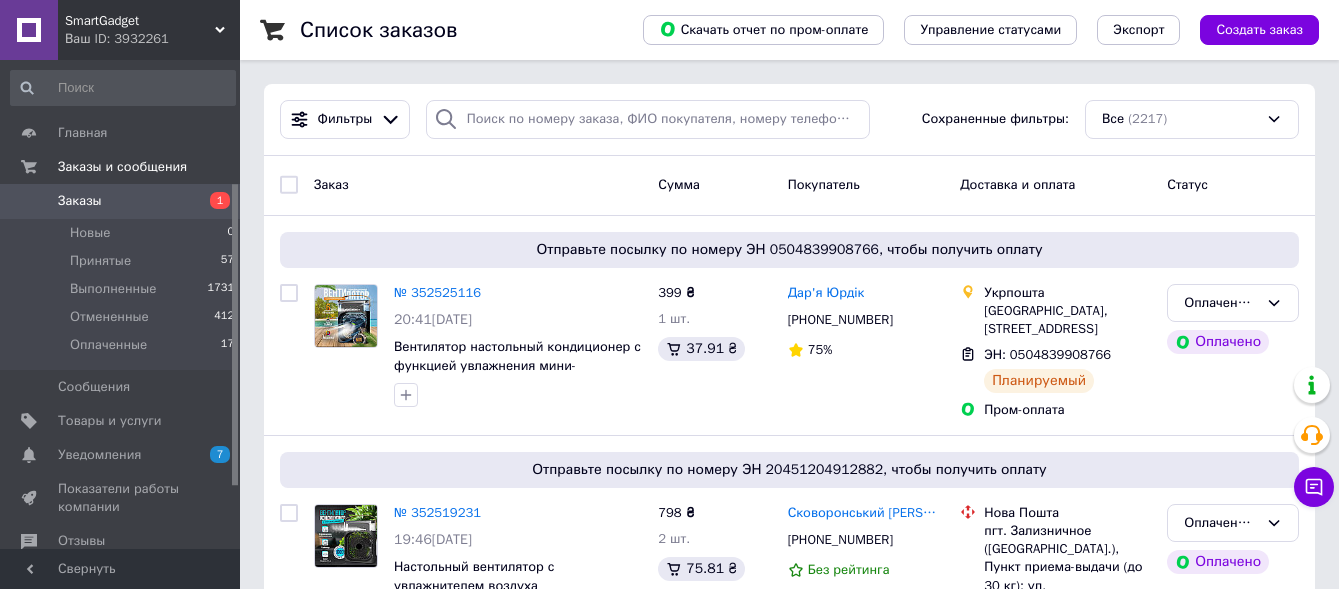 scroll, scrollTop: 200, scrollLeft: 0, axis: vertical 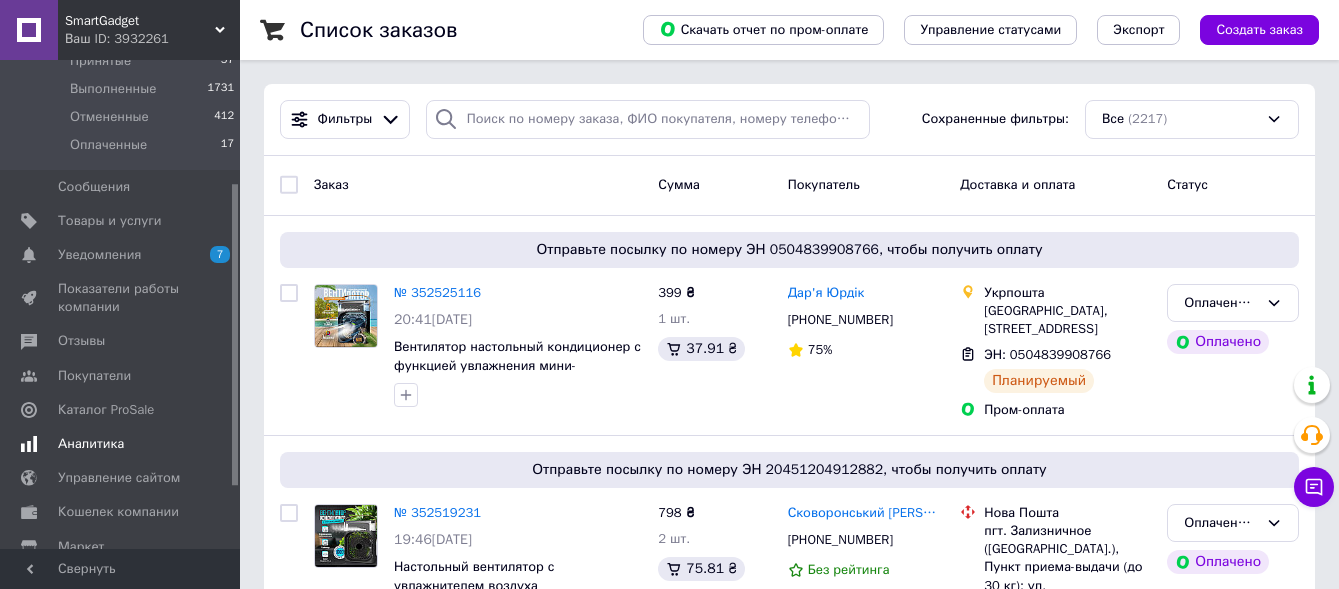 click on "Аналитика" at bounding box center (121, 444) 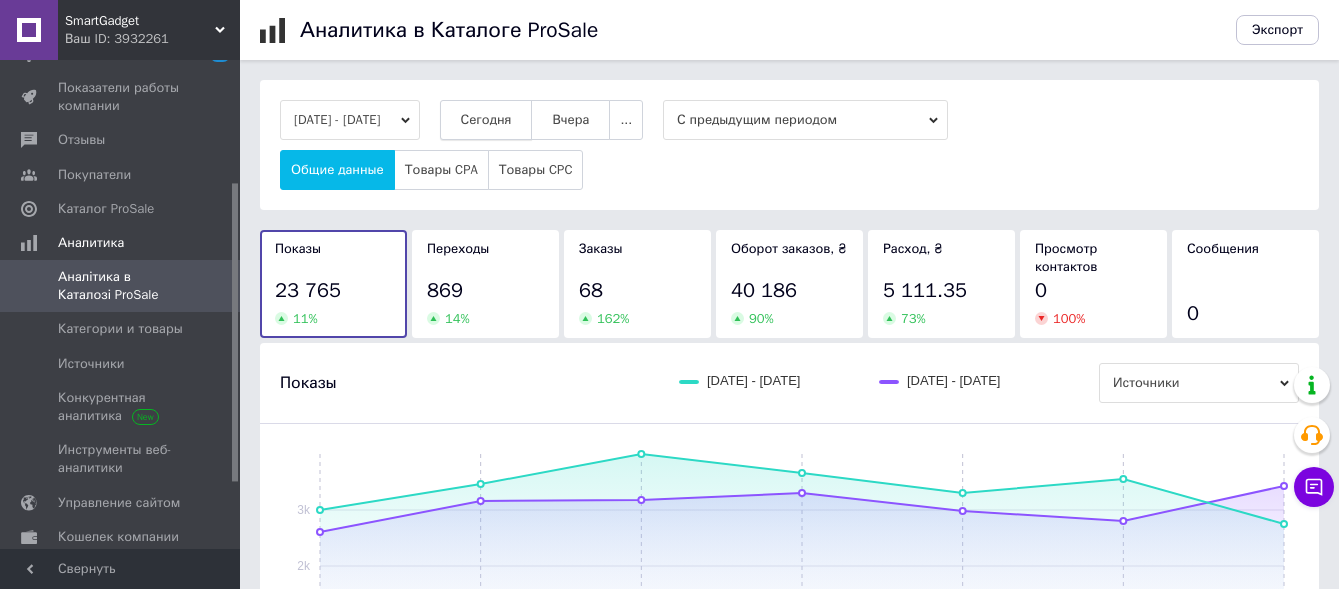 click on "Сегодня" at bounding box center [486, 120] 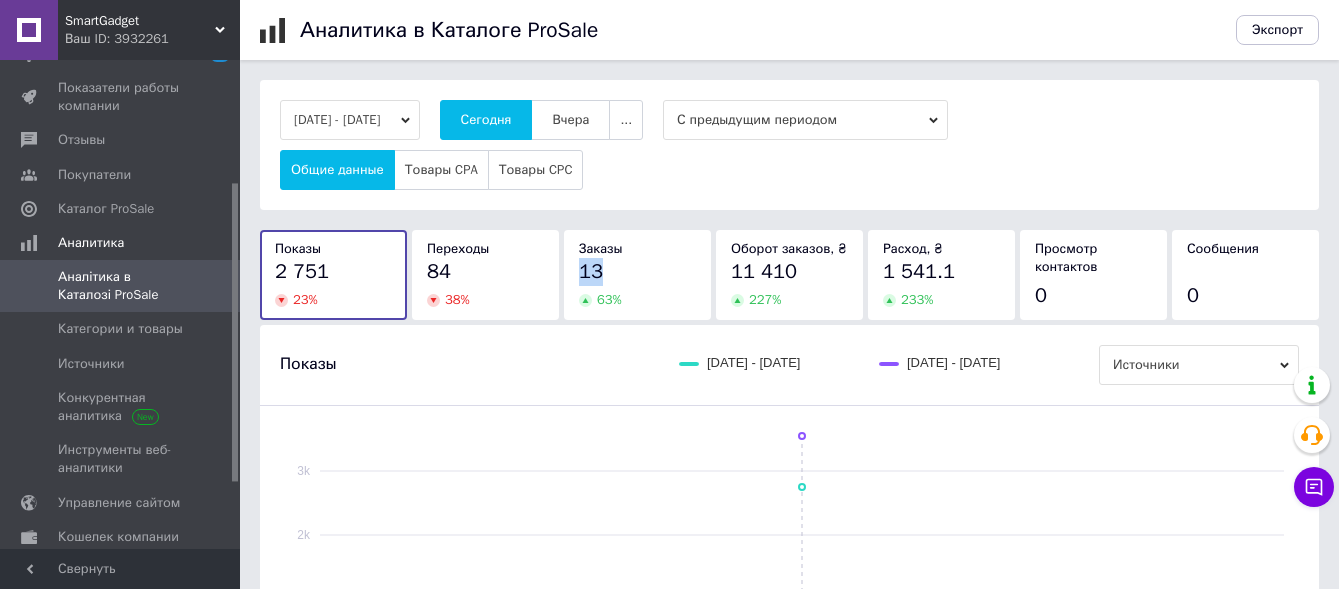 drag, startPoint x: 597, startPoint y: 270, endPoint x: 581, endPoint y: 269, distance: 16.03122 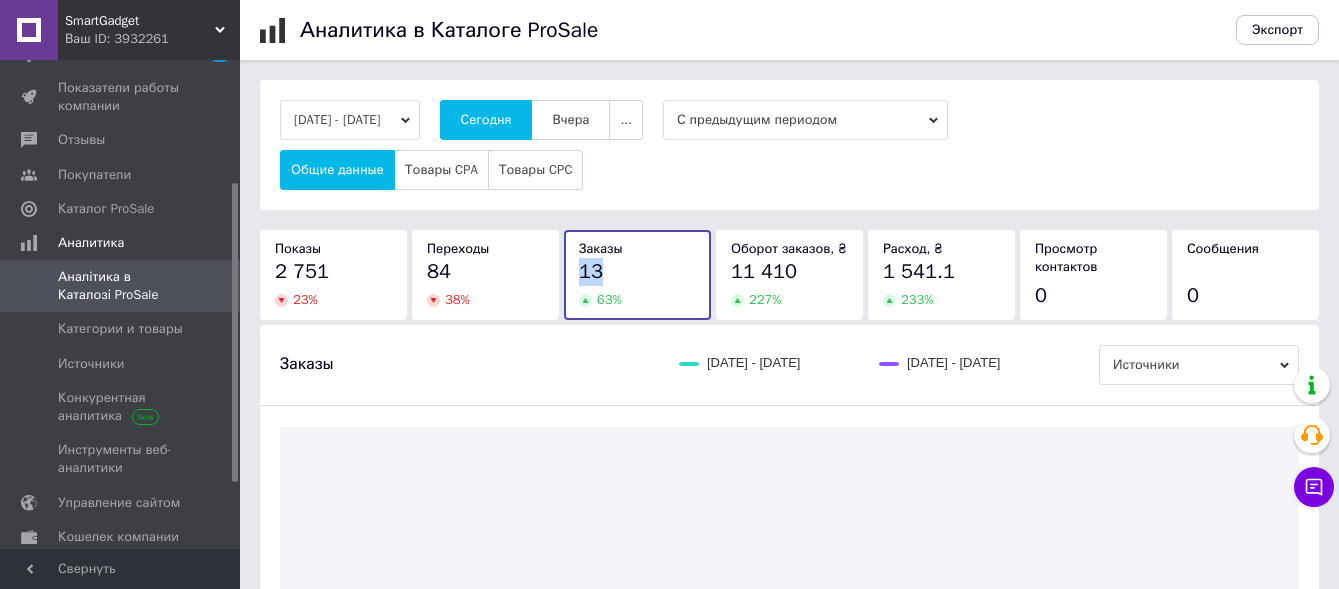 click on "13" at bounding box center (591, 271) 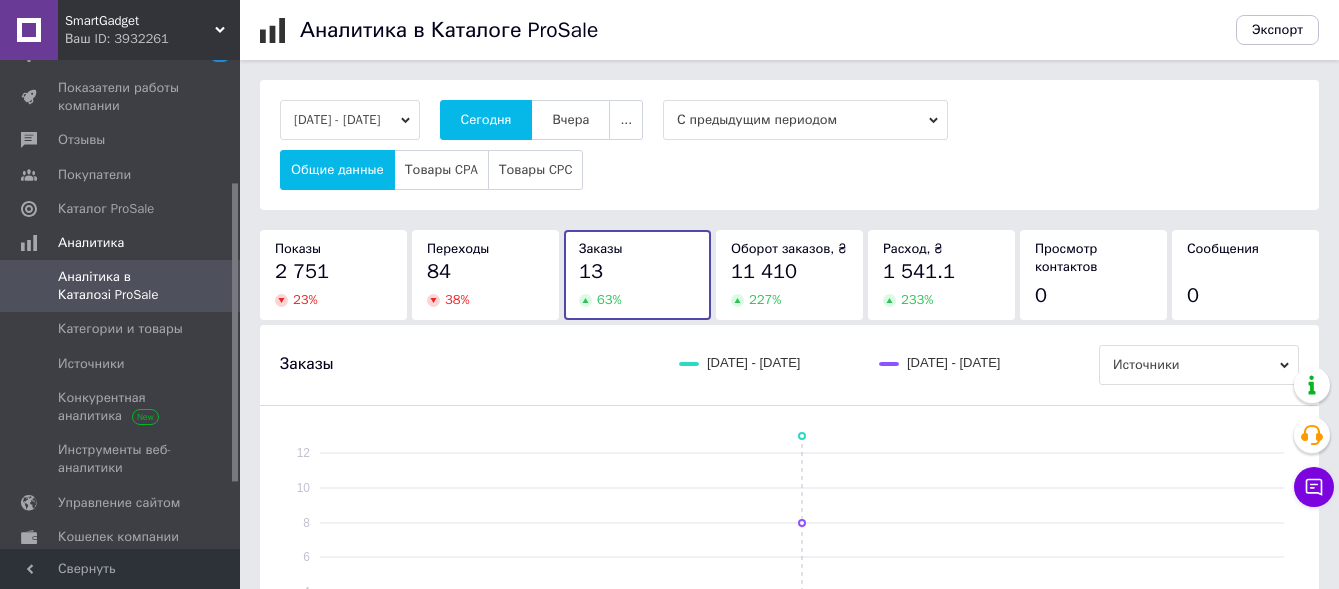 click on "13.07.2025 - 13.07.2025" at bounding box center (350, 120) 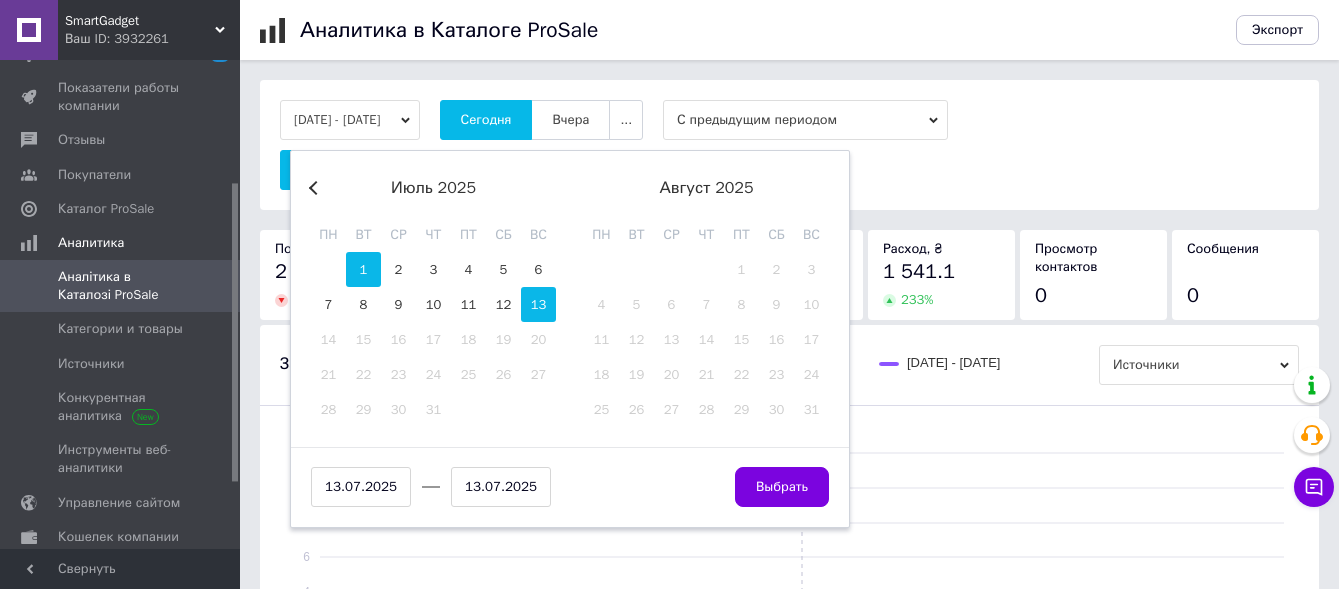 click on "1" at bounding box center [363, 269] 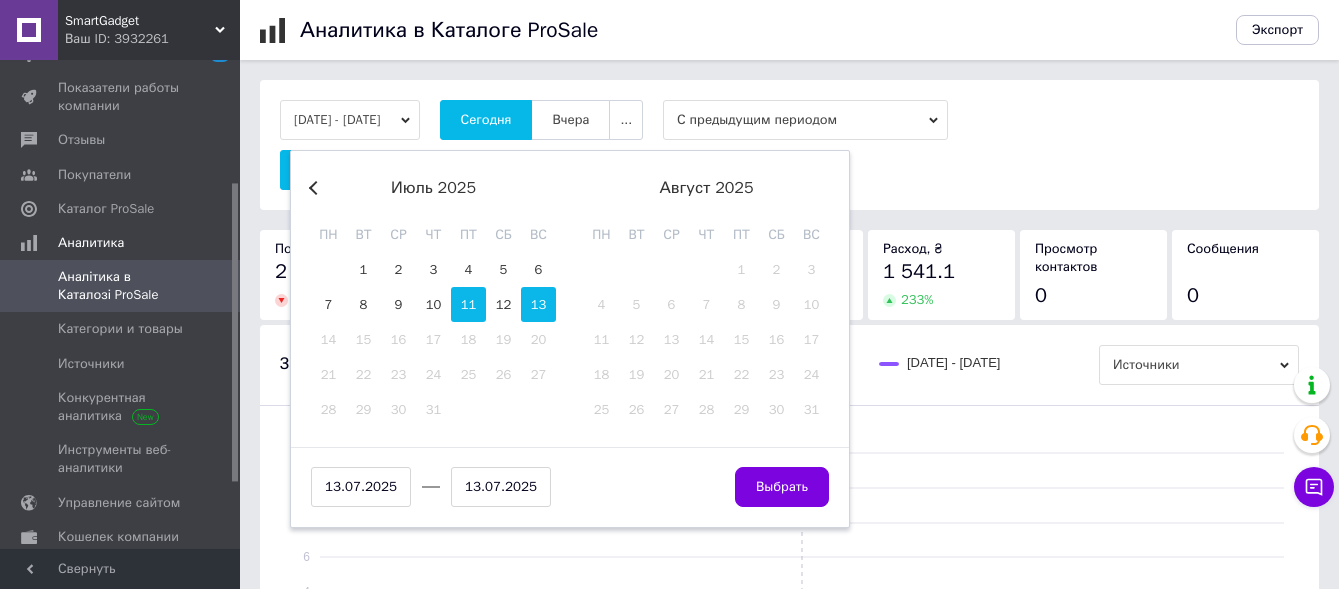 type on "01.07.2025" 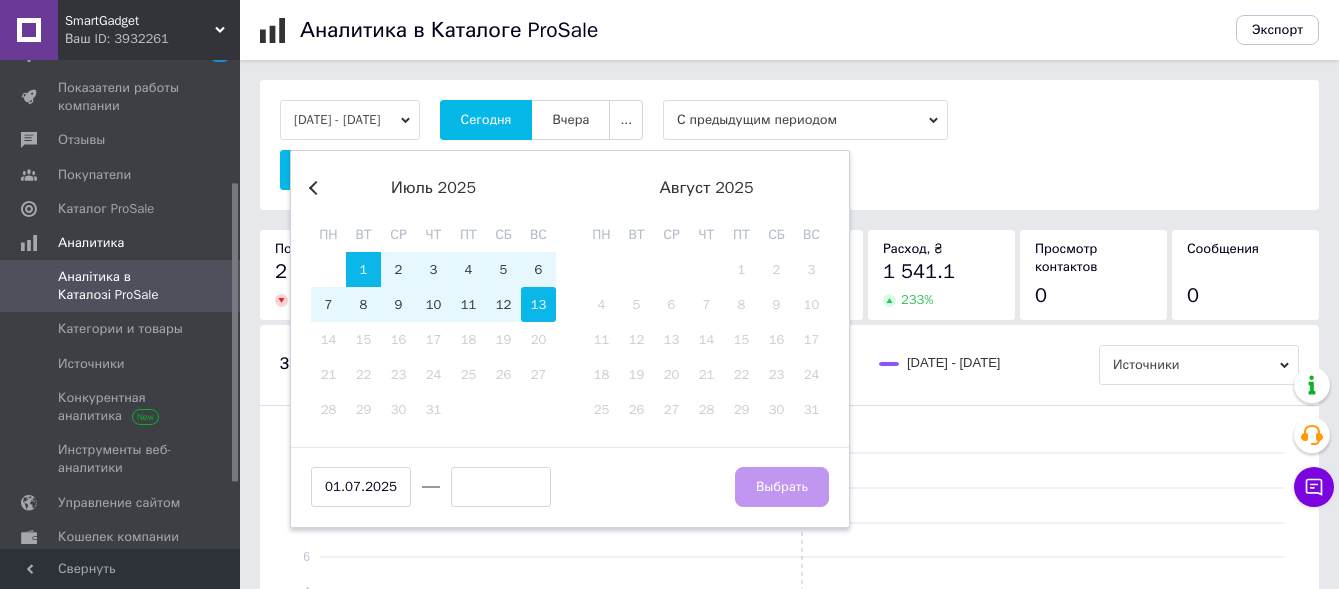 click on "13" at bounding box center (538, 304) 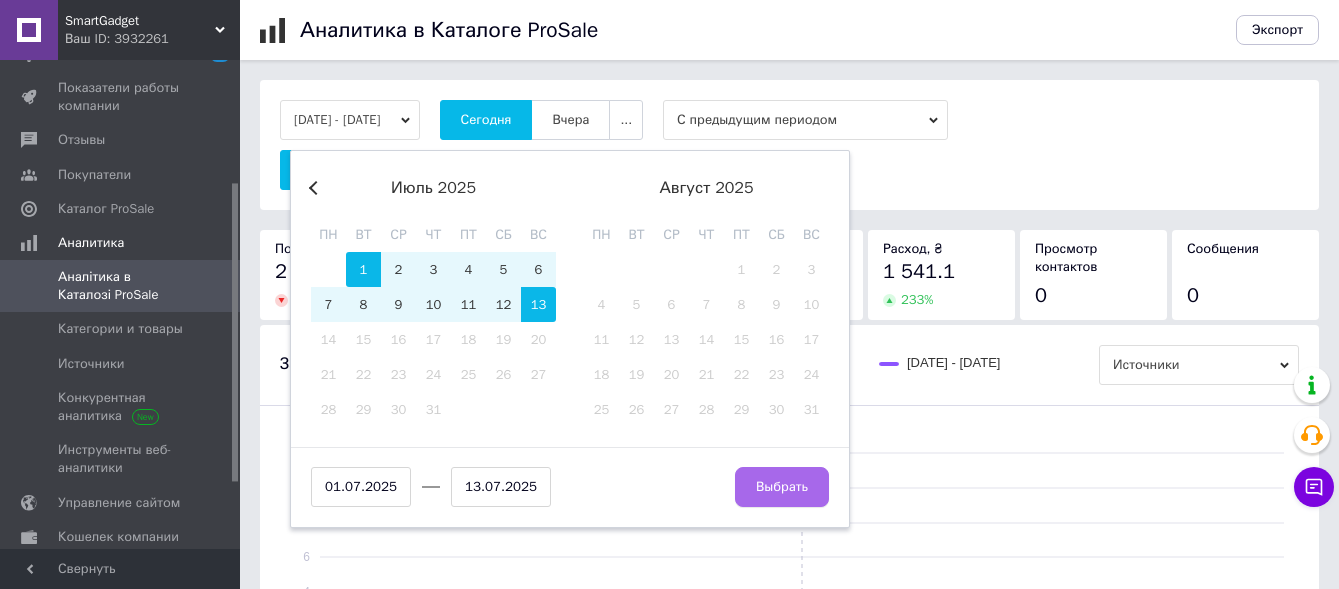 click on "Выбрать" at bounding box center [782, 487] 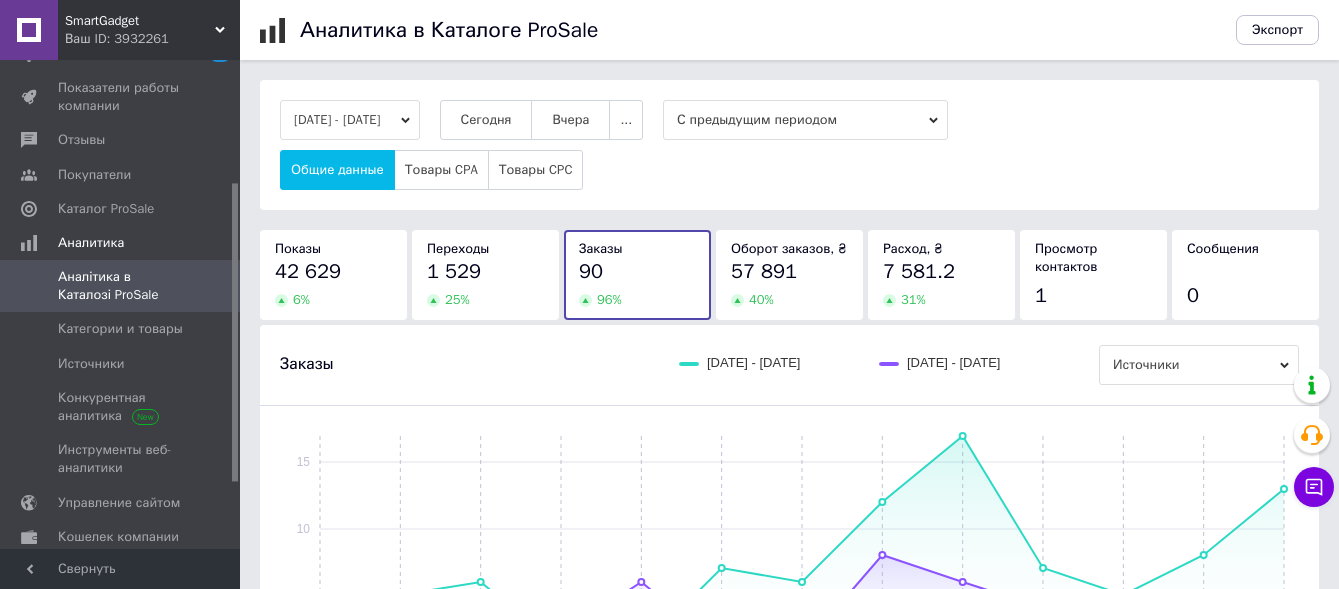 click on "90" at bounding box center (637, 272) 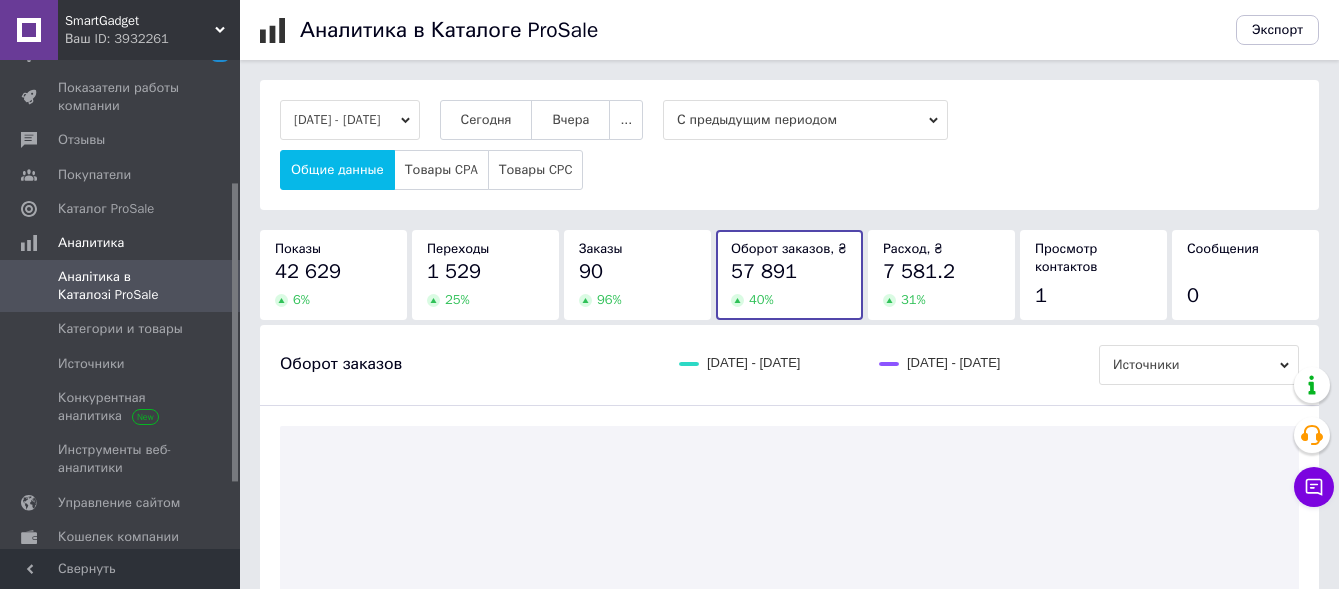 click on "90 96 %" at bounding box center (637, 283) 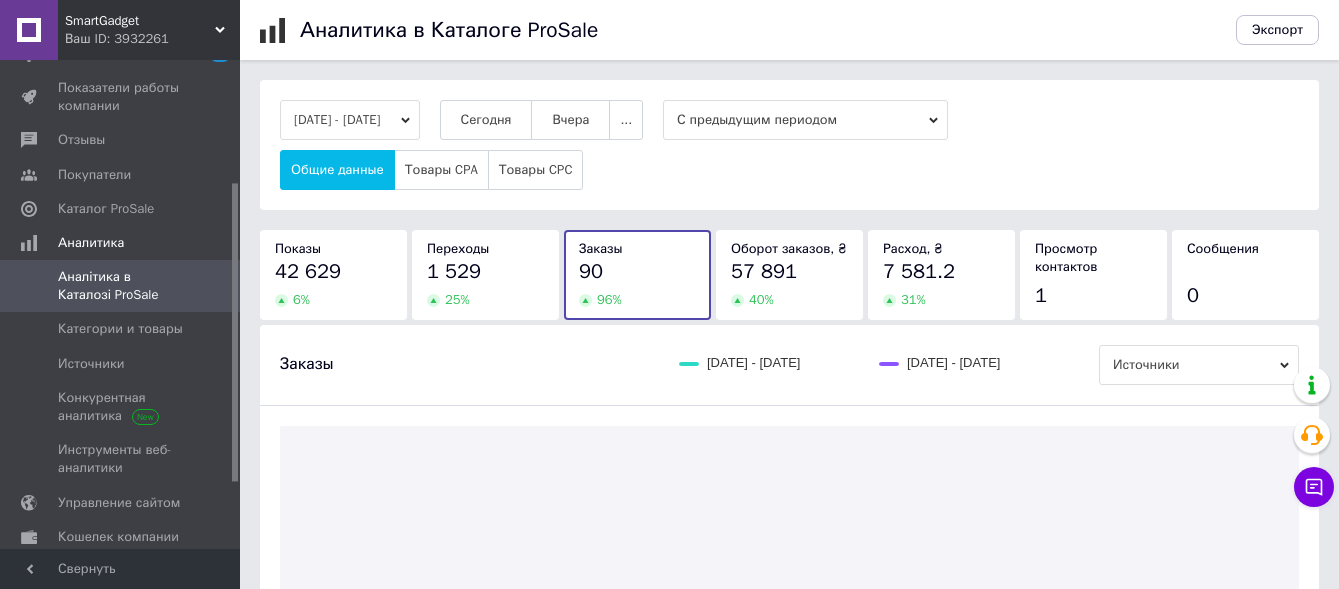 click on "1 529 25 %" at bounding box center (485, 283) 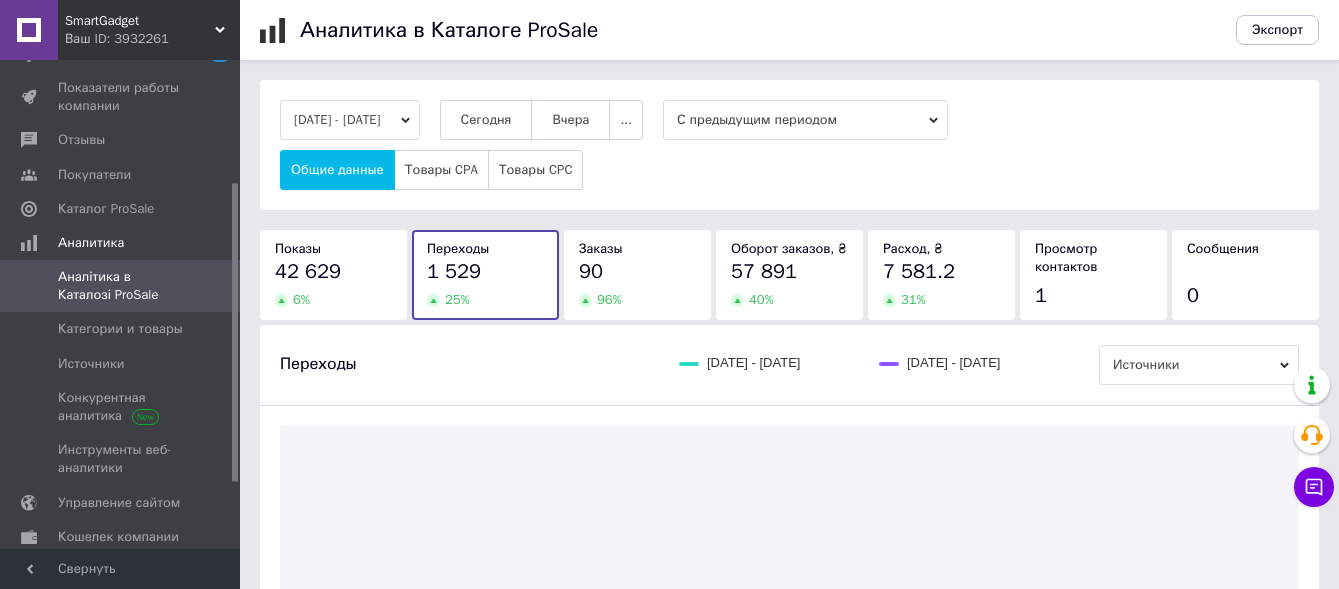 click on "42 629" at bounding box center [308, 271] 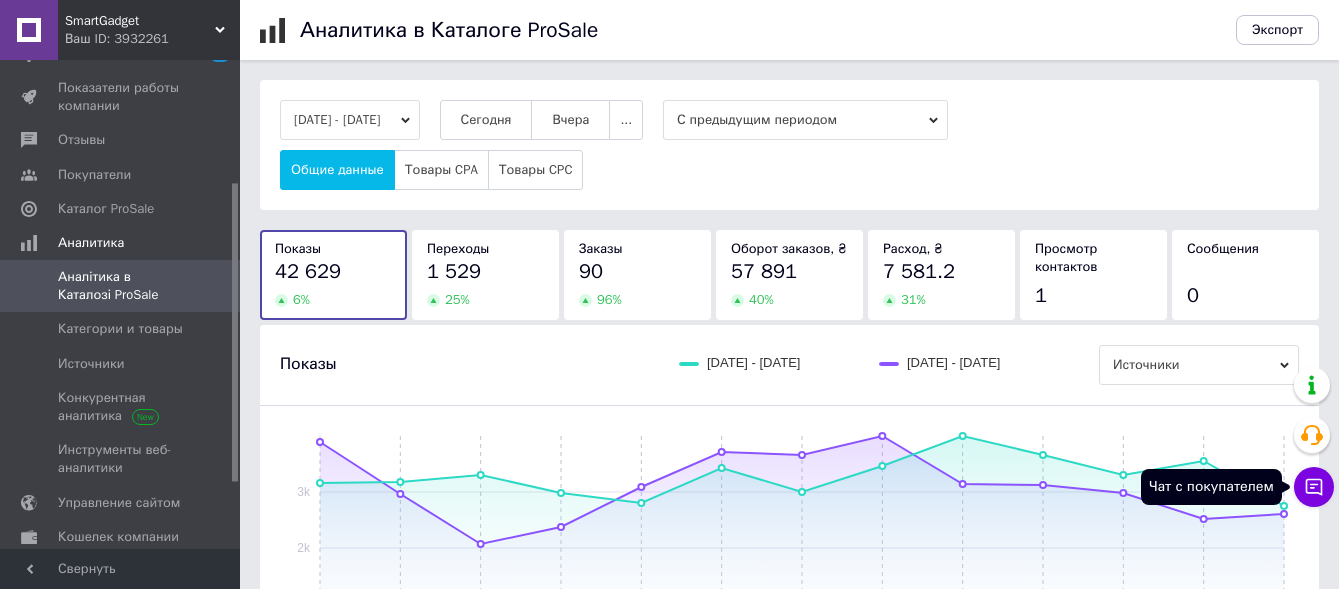 click 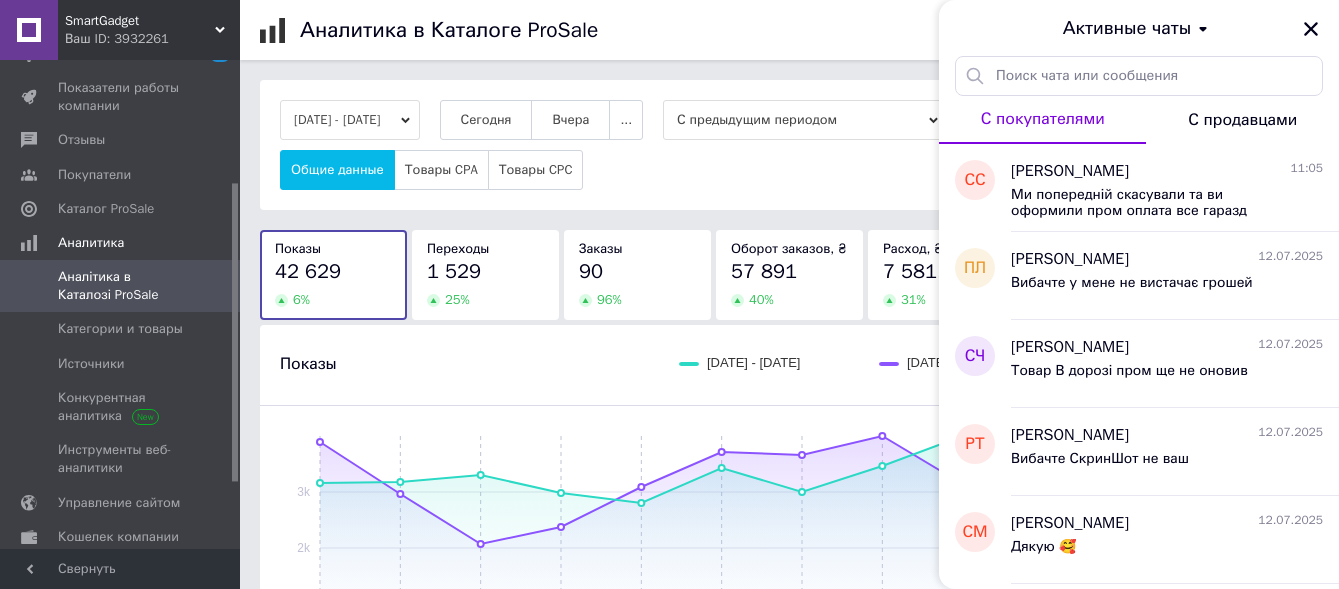 click 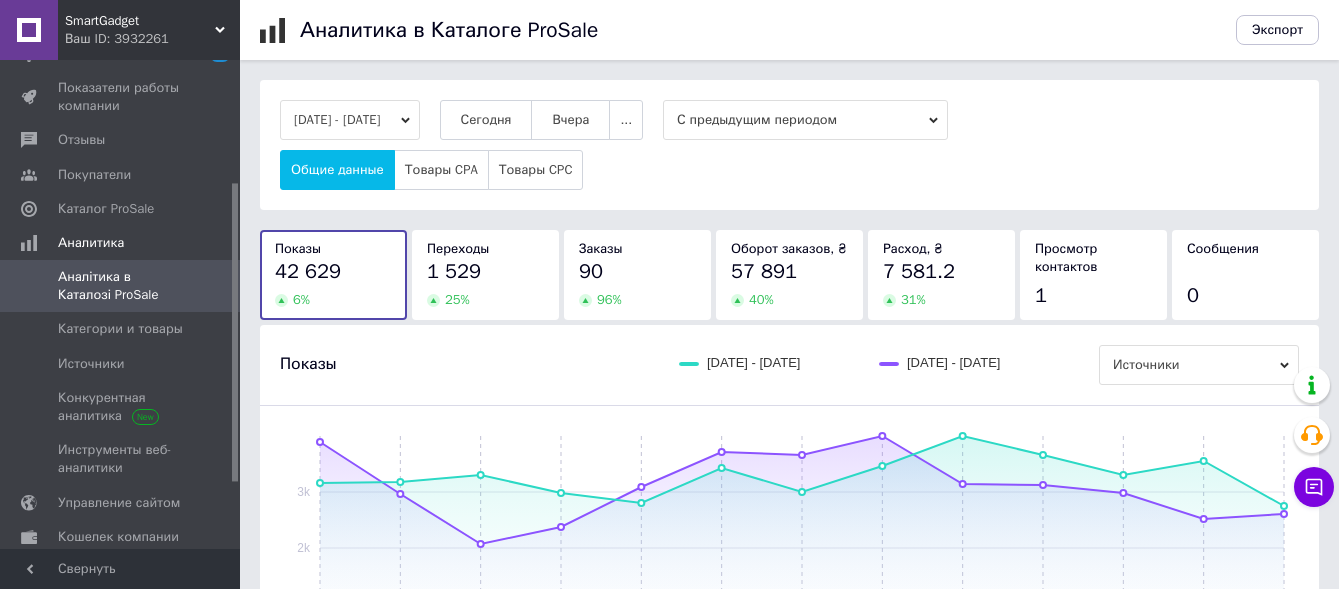 click on "1" at bounding box center [1093, 296] 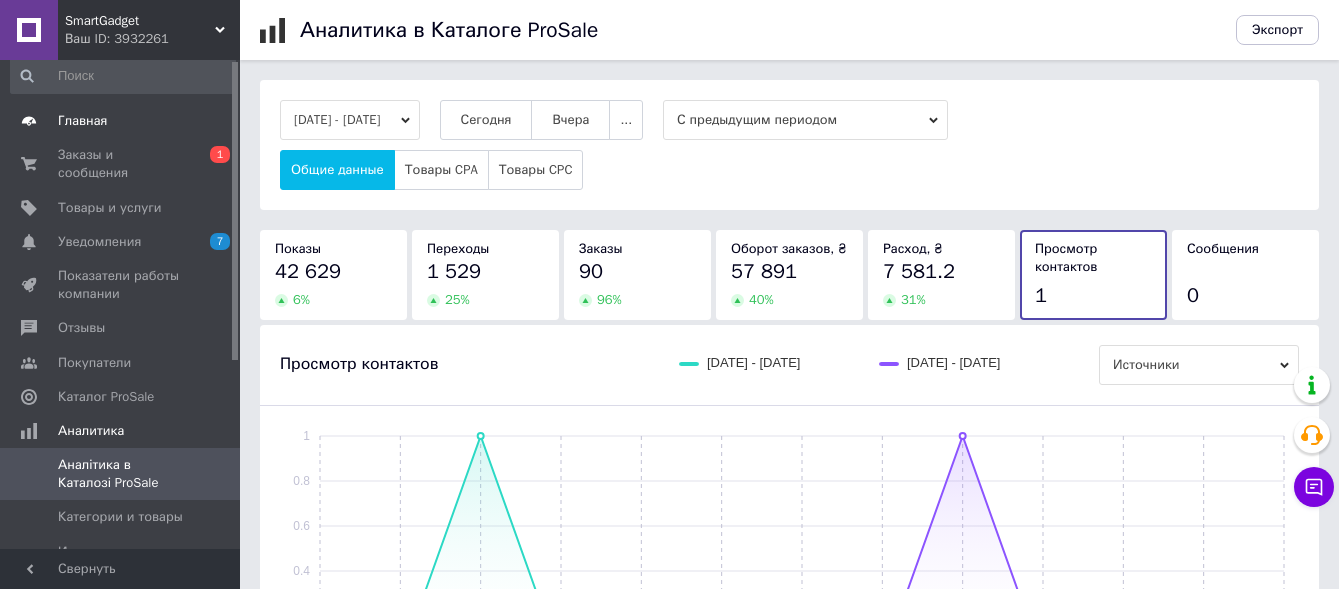 scroll, scrollTop: 0, scrollLeft: 0, axis: both 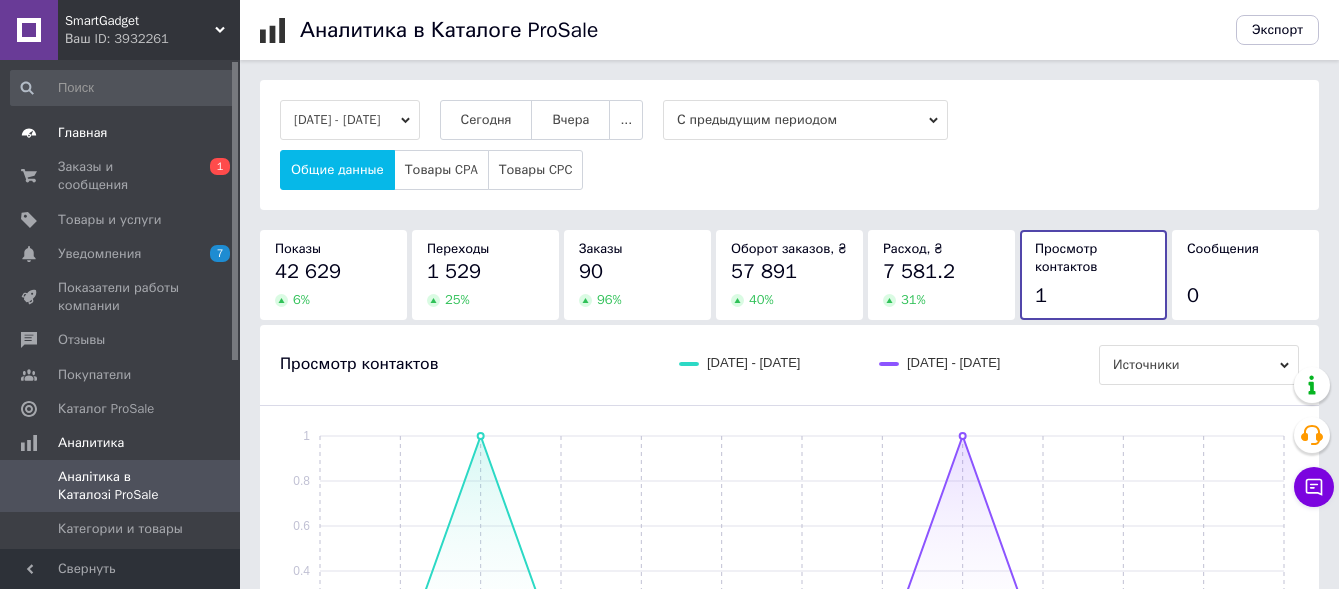 click on "Главная" at bounding box center [83, 133] 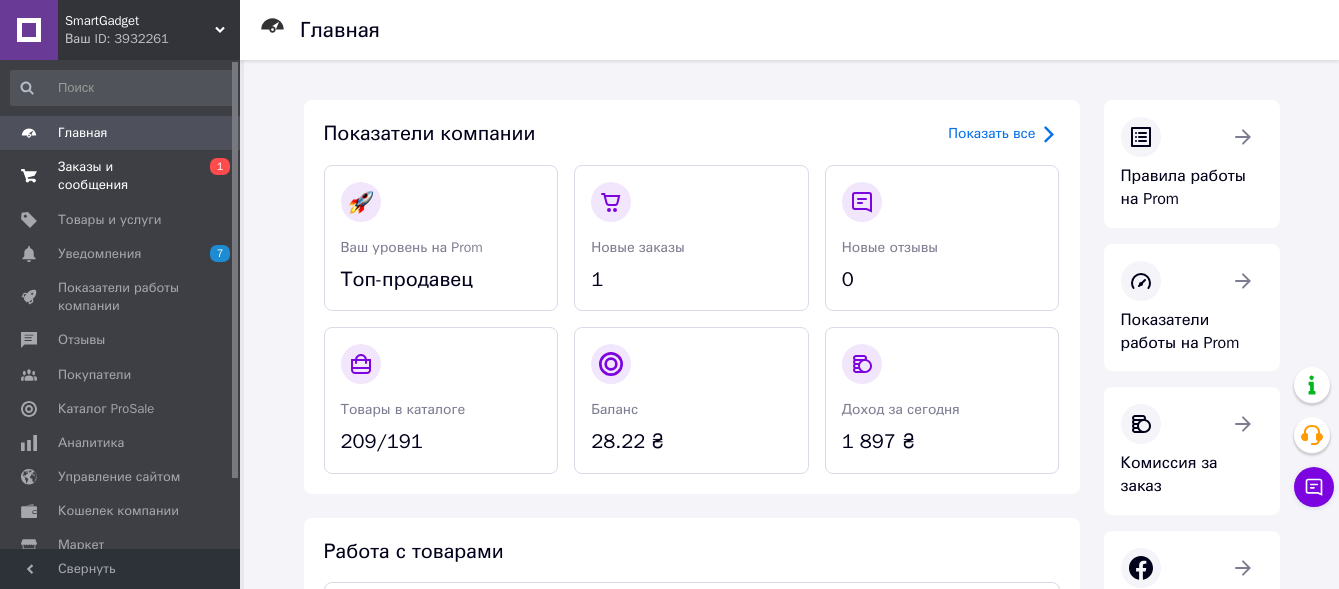 click on "Заказы и сообщения" at bounding box center [121, 176] 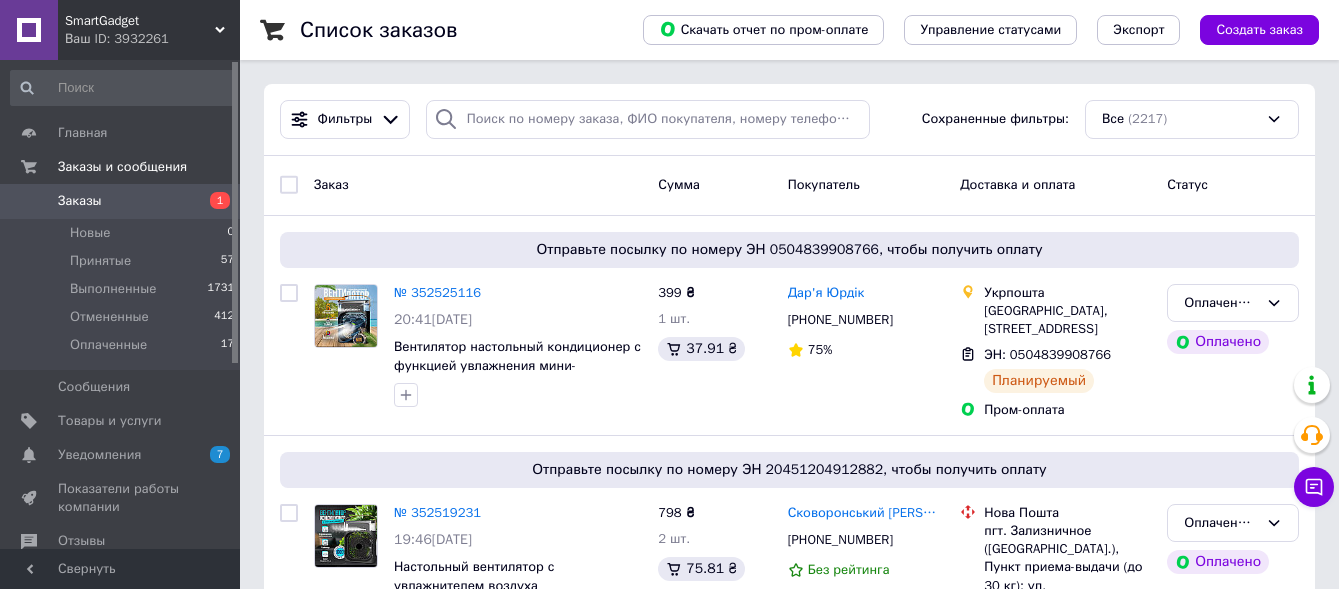 click on "Главная Заказы и сообщения Заказы 1 Новые 0 Принятые 57 Выполненные 1731 Отмененные 412 Оплаченные 17 Сообщения 0 Товары и услуги Уведомления 7 Показатели работы компании Отзывы Покупатели Каталог ProSale Аналитика Управление сайтом Кошелек компании Маркет Настройки Тарифы и счета Prom топ" at bounding box center (123, 307) 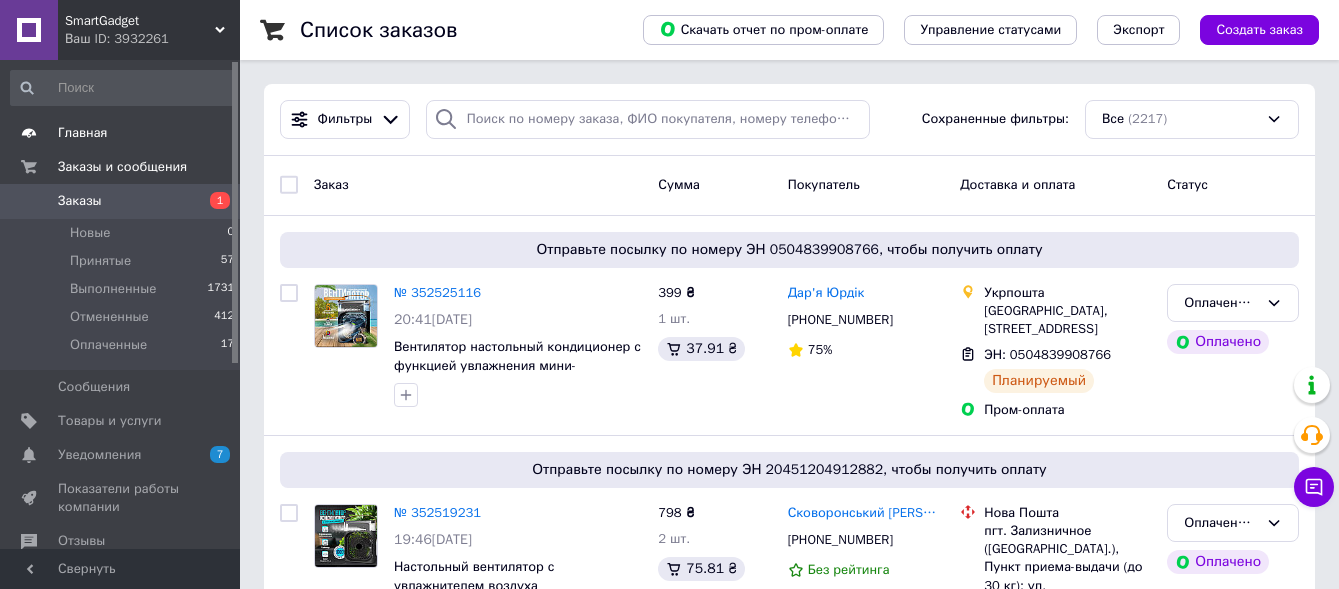 click on "Главная" at bounding box center (121, 133) 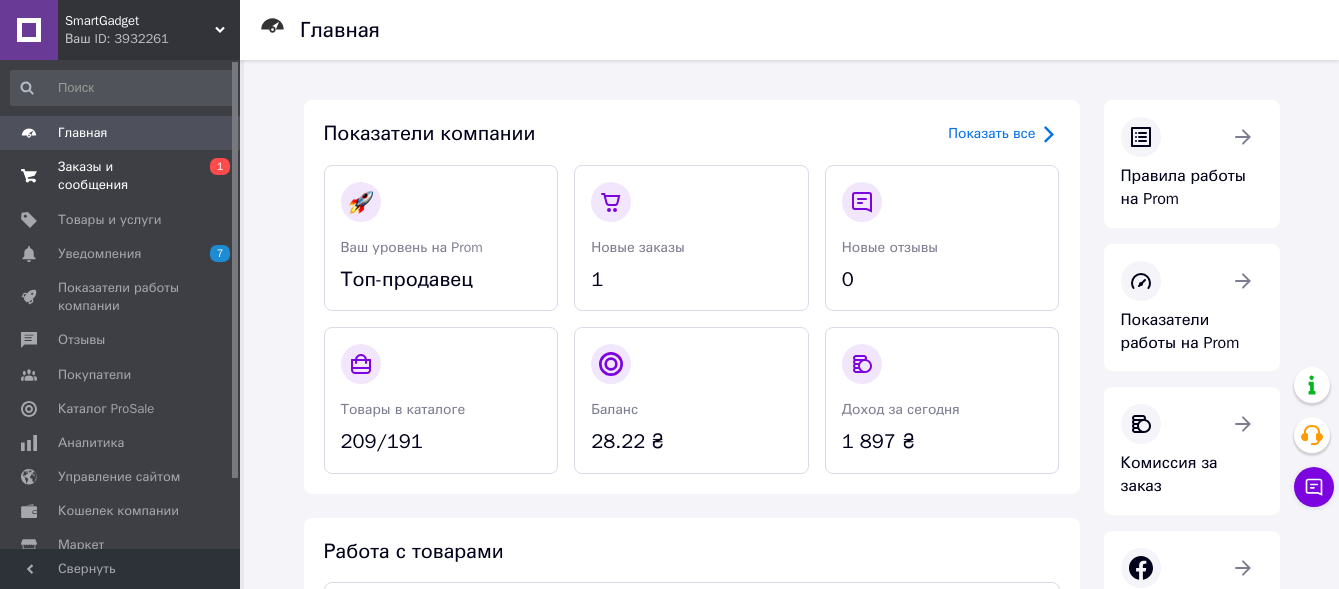 click on "1" at bounding box center [220, 166] 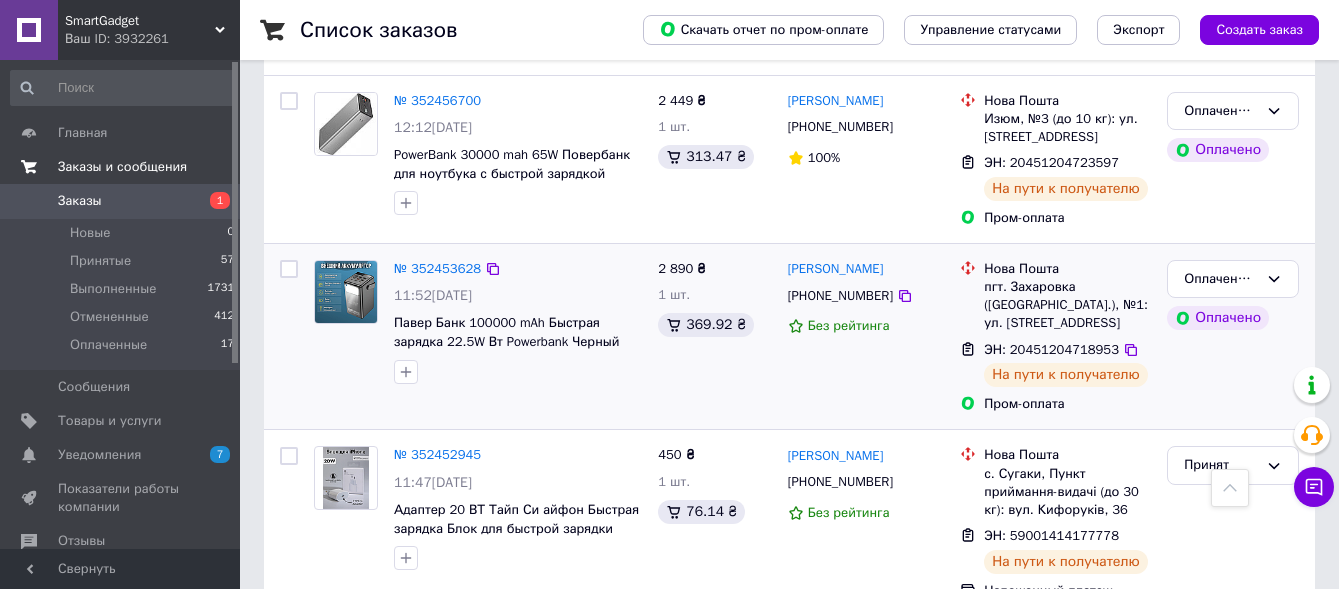 scroll, scrollTop: 1900, scrollLeft: 0, axis: vertical 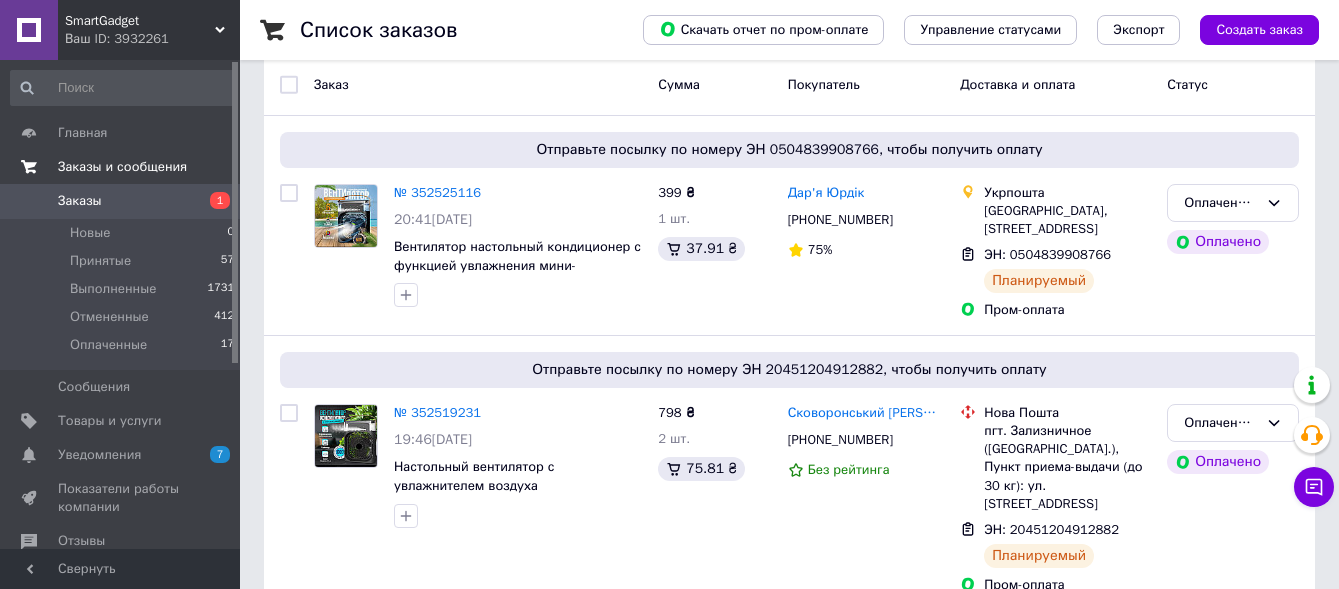 click on "Главная" at bounding box center [121, 133] 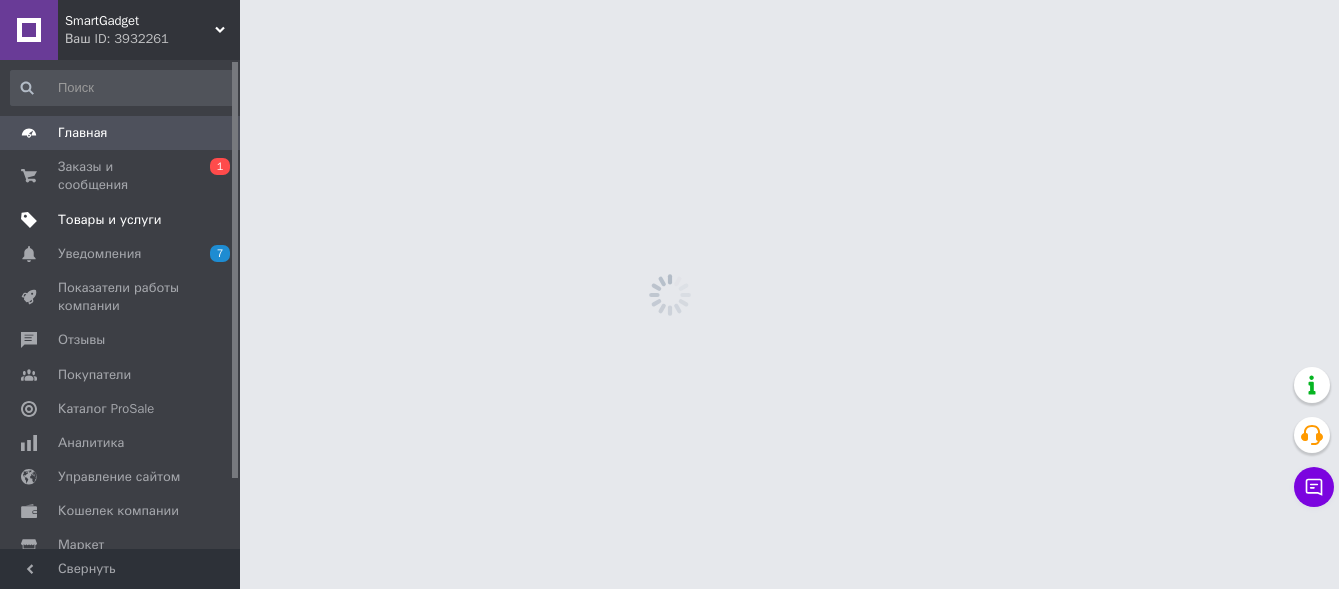 scroll, scrollTop: 0, scrollLeft: 0, axis: both 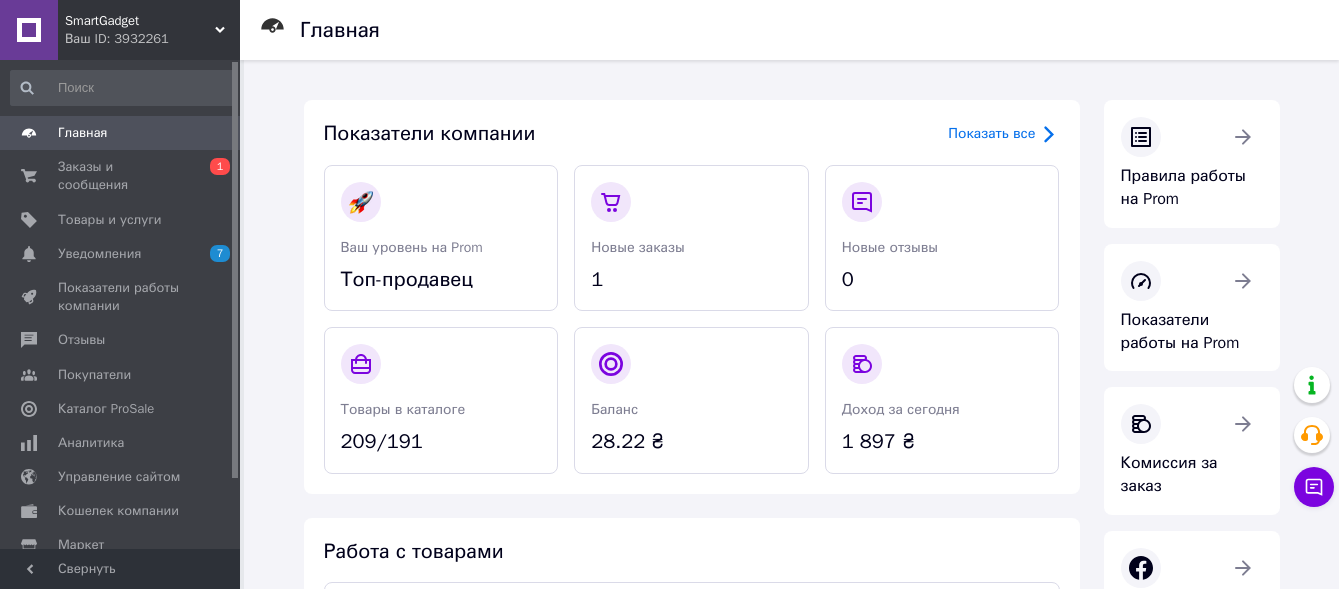 click on "0 1" at bounding box center [212, 176] 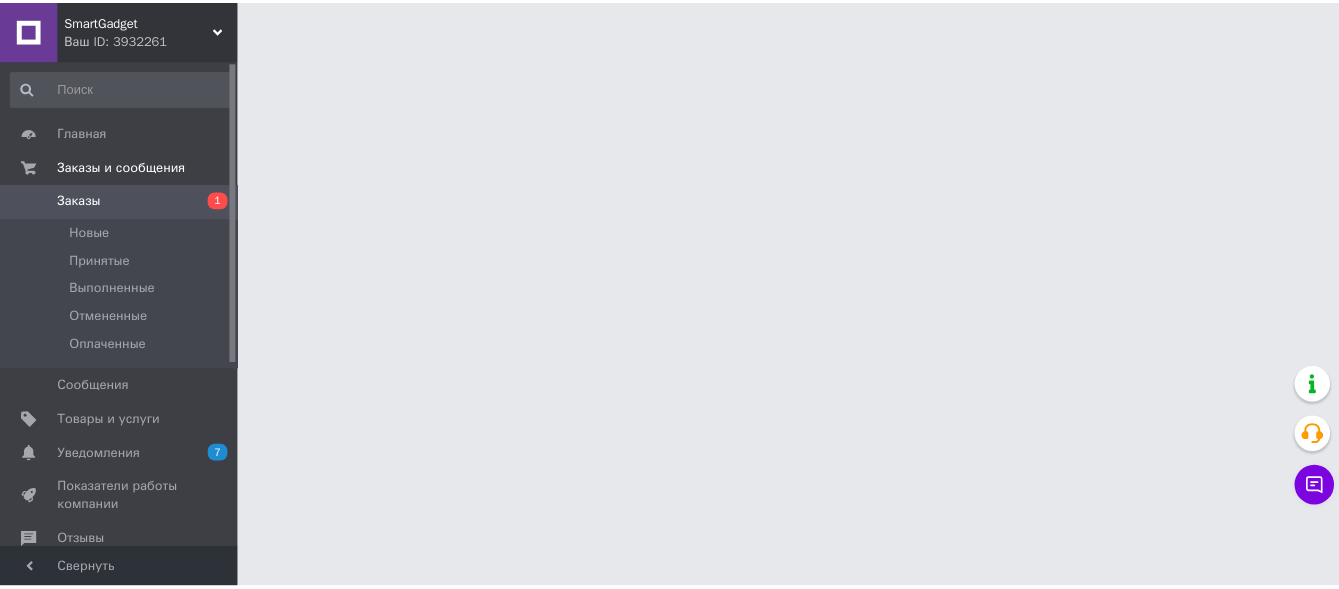 scroll, scrollTop: 0, scrollLeft: 0, axis: both 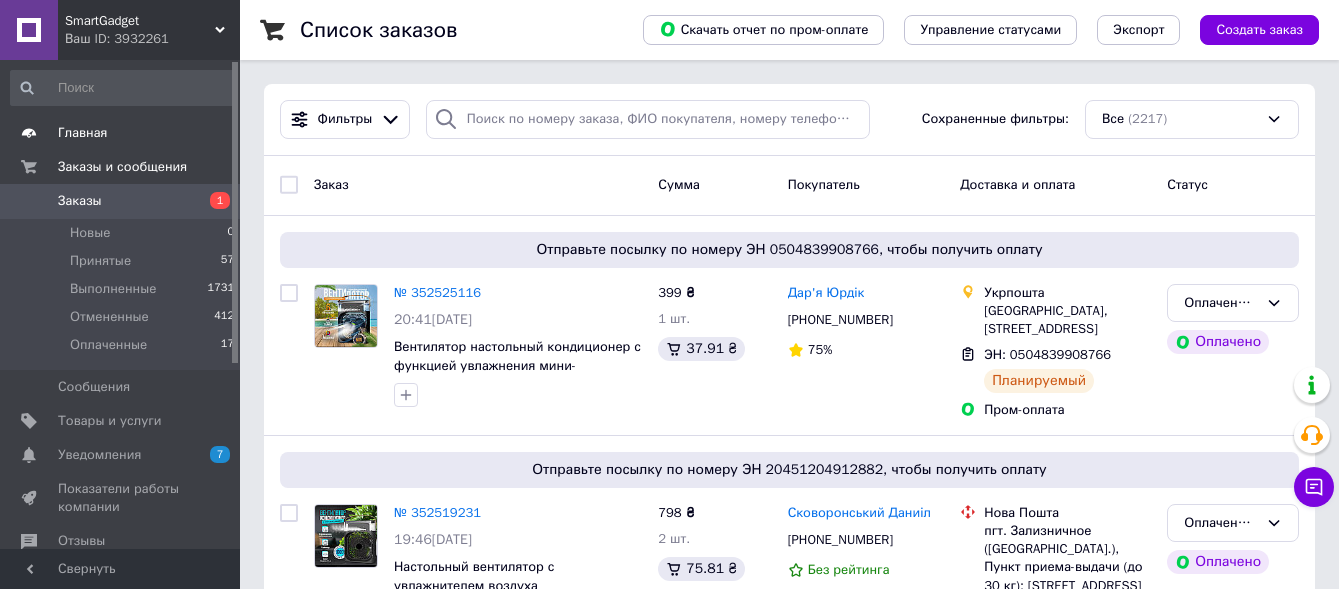 click on "Главная" at bounding box center [123, 133] 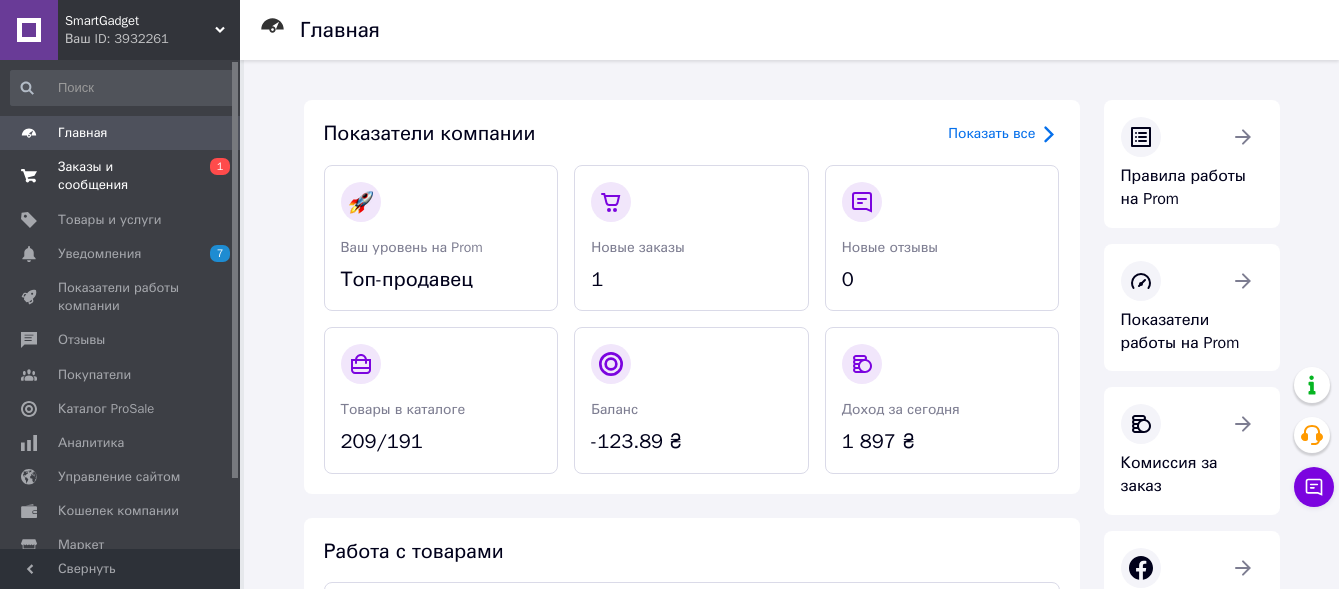 click on "0 1" at bounding box center (212, 176) 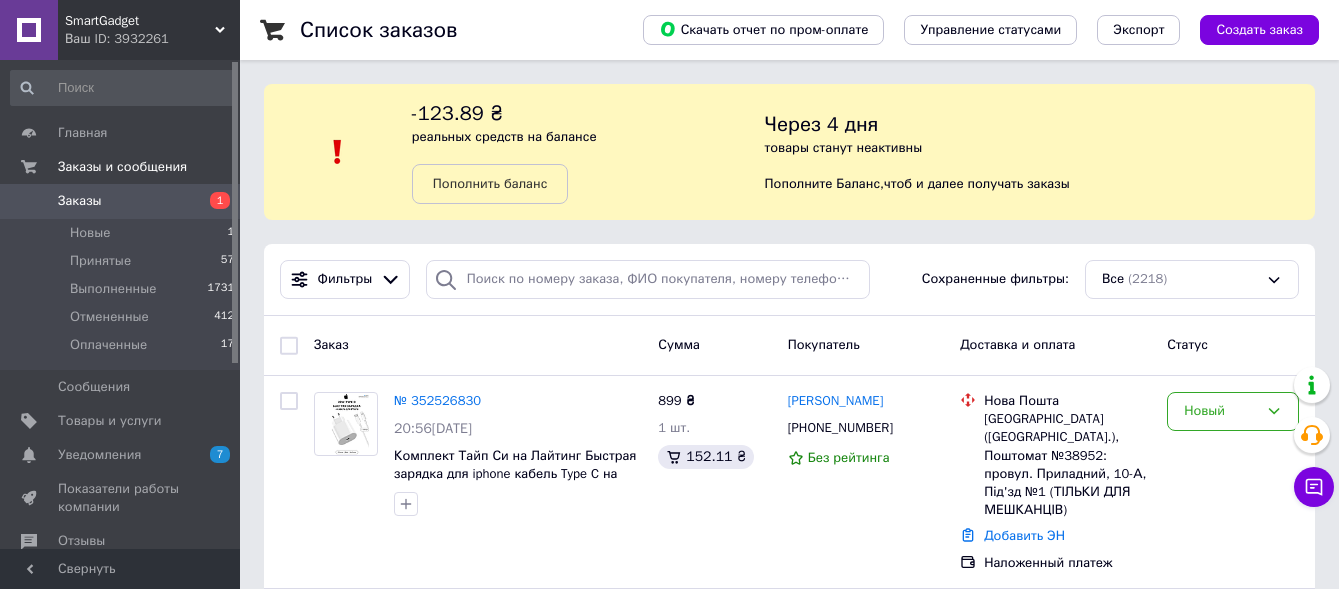 scroll, scrollTop: 300, scrollLeft: 0, axis: vertical 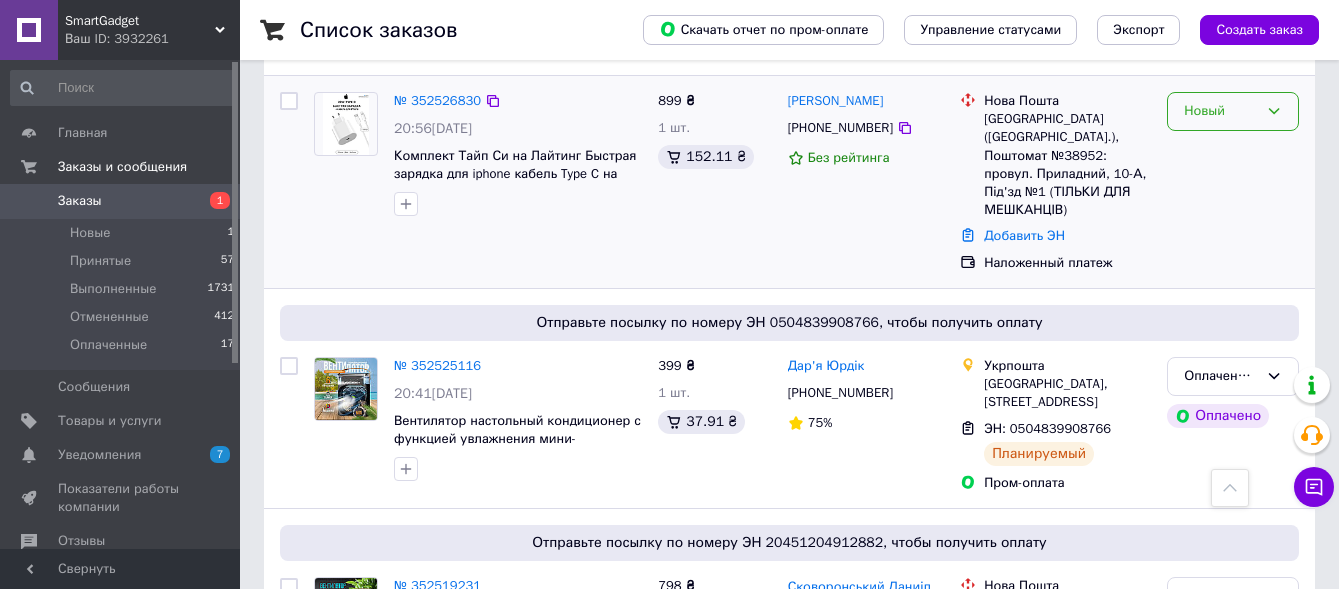 click on "Новый" at bounding box center [1233, 111] 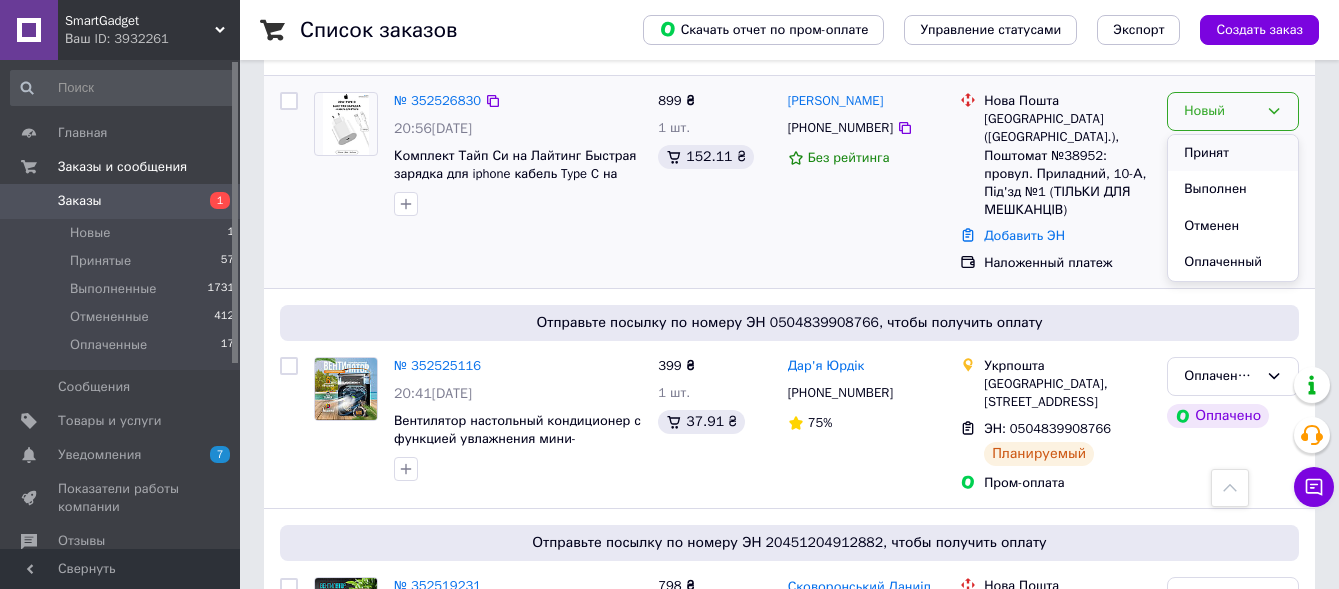 click on "Принят" at bounding box center [1233, 153] 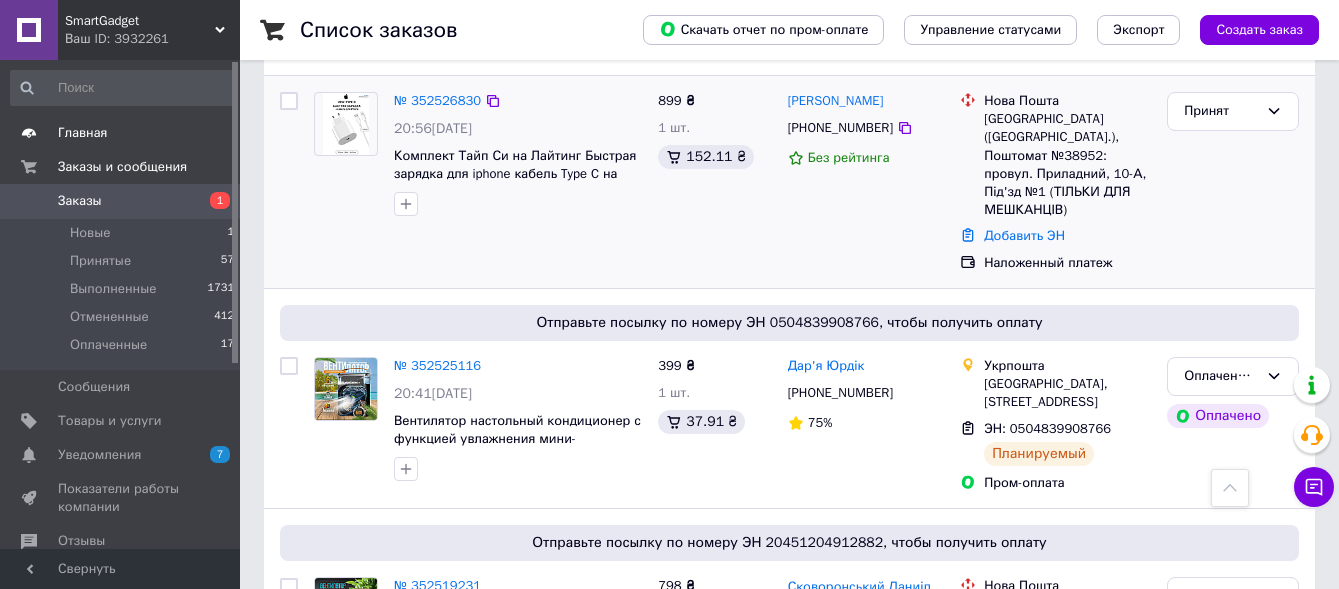 click on "Главная" at bounding box center [121, 133] 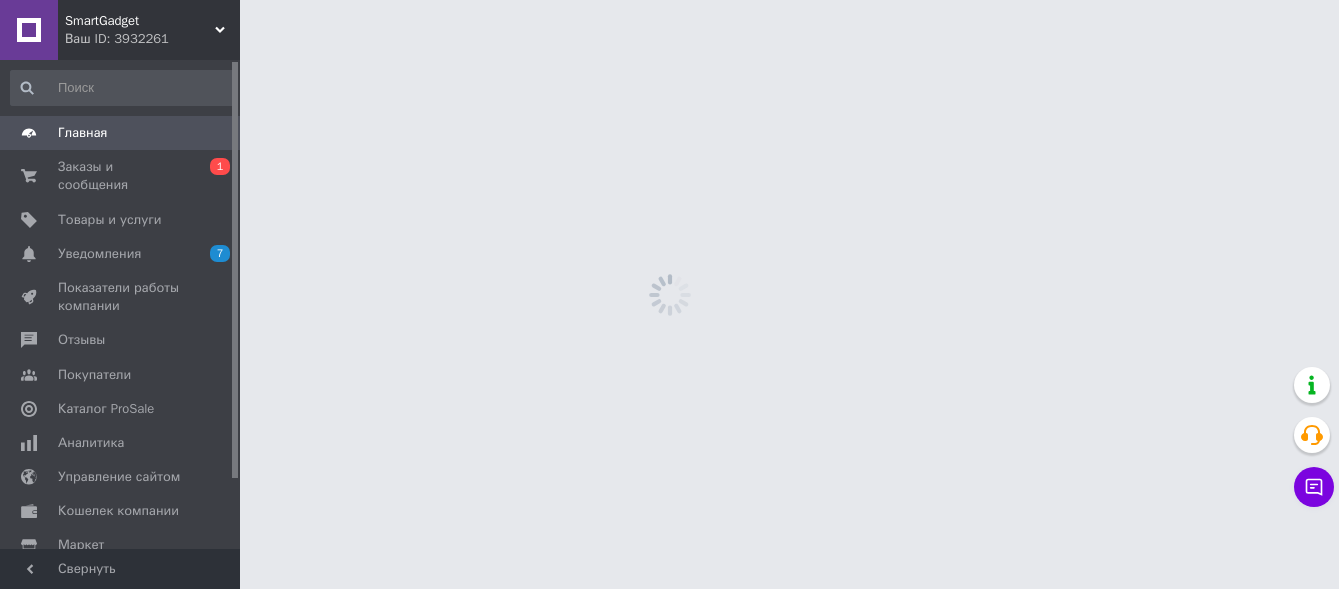 scroll, scrollTop: 0, scrollLeft: 0, axis: both 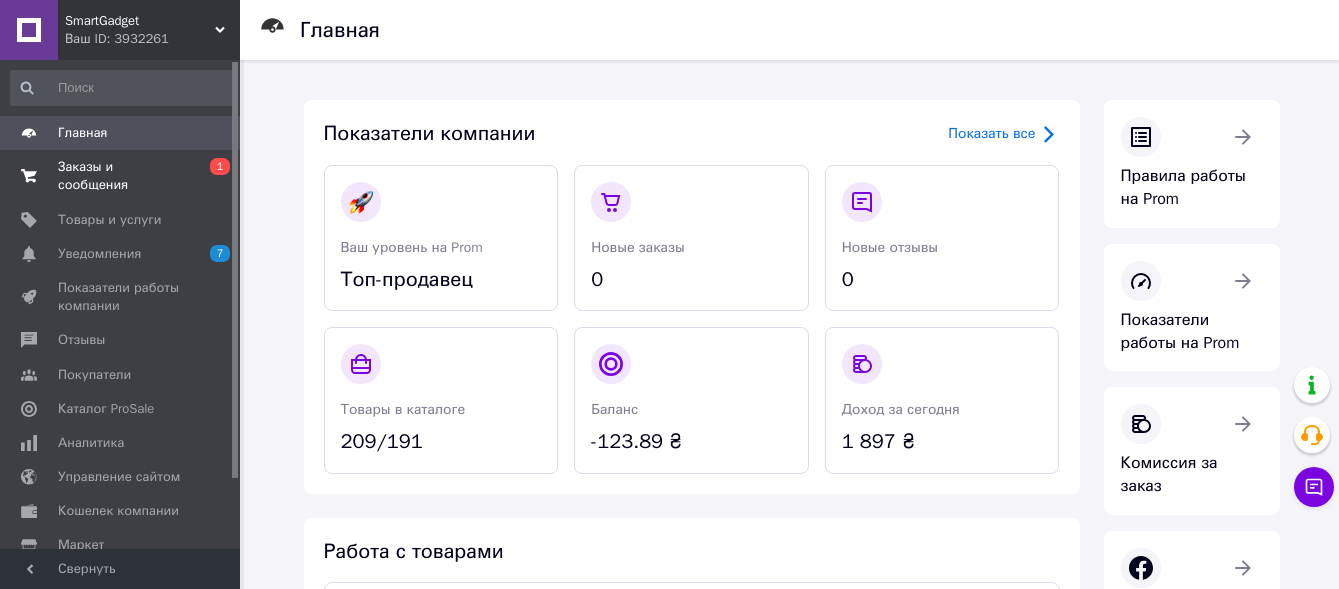 click on "Заказы и сообщения" at bounding box center [121, 176] 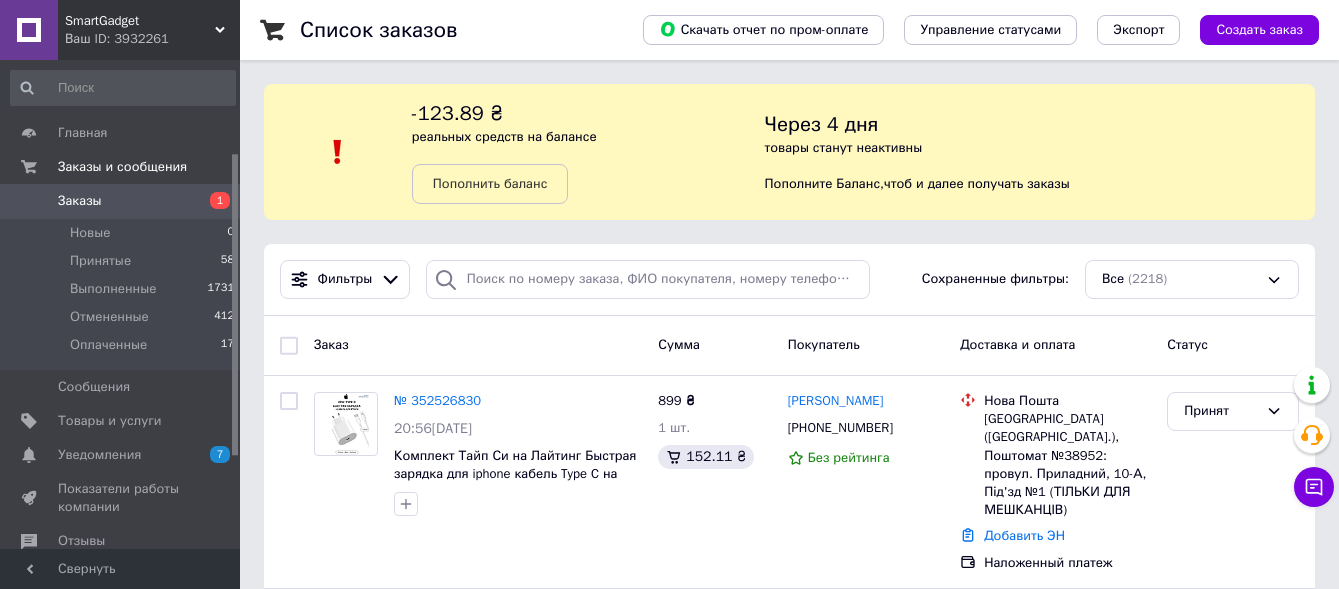 scroll, scrollTop: 300, scrollLeft: 0, axis: vertical 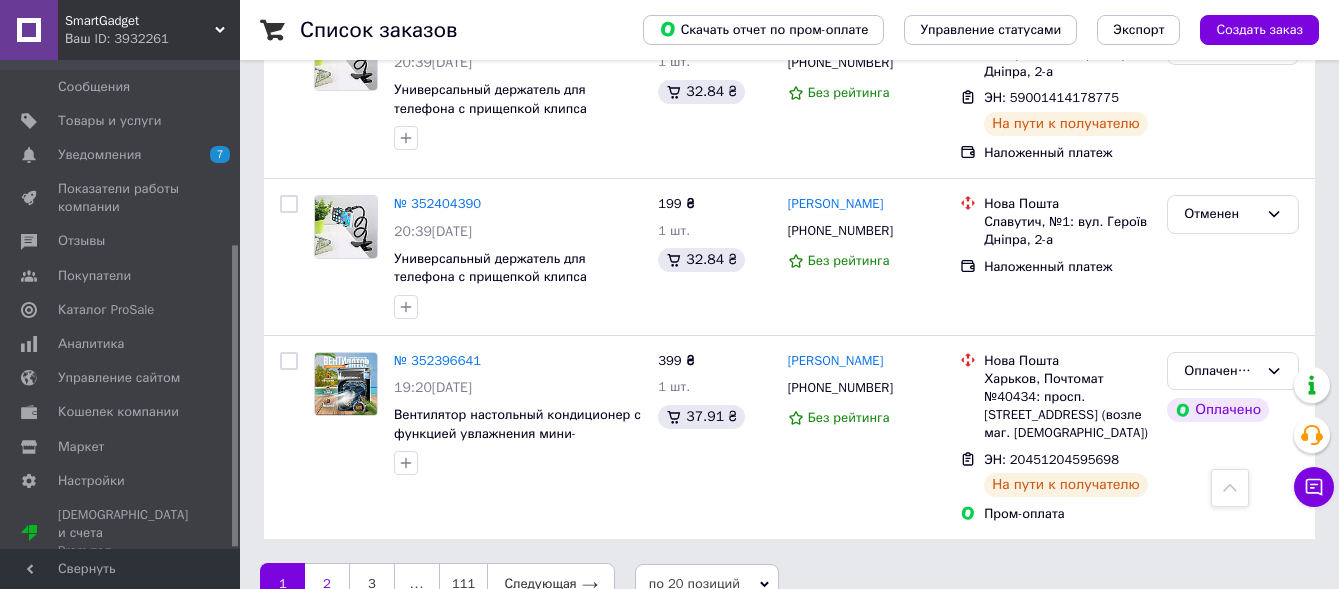 click on "2" at bounding box center [327, 584] 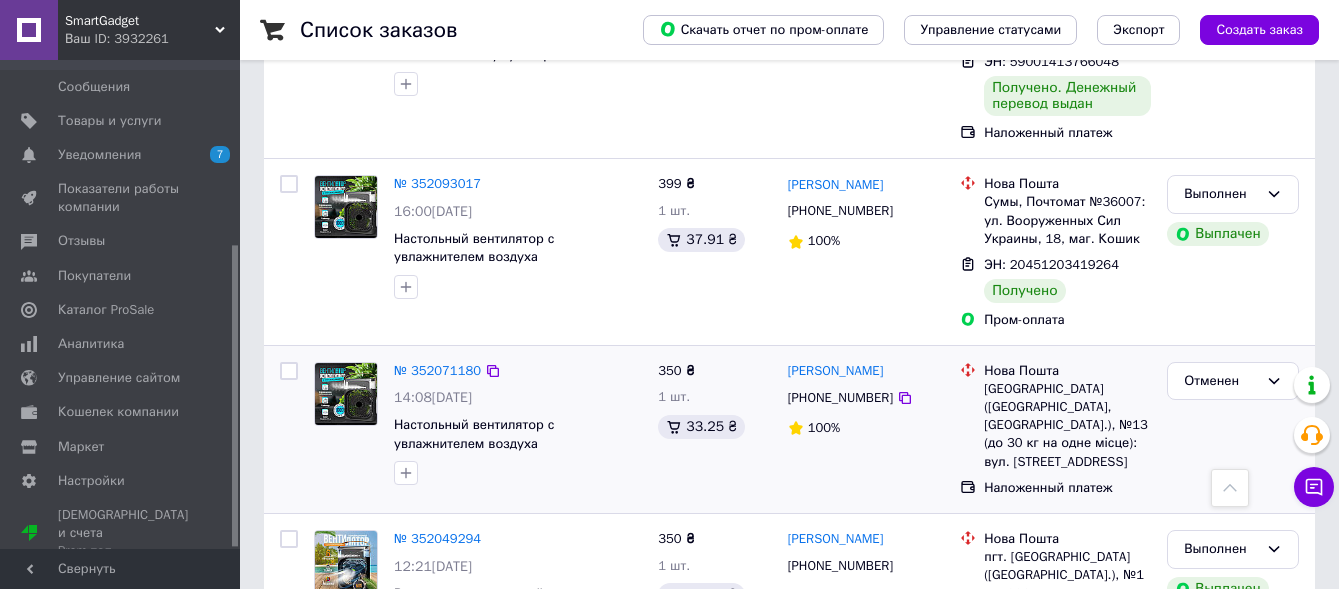 scroll, scrollTop: 3598, scrollLeft: 0, axis: vertical 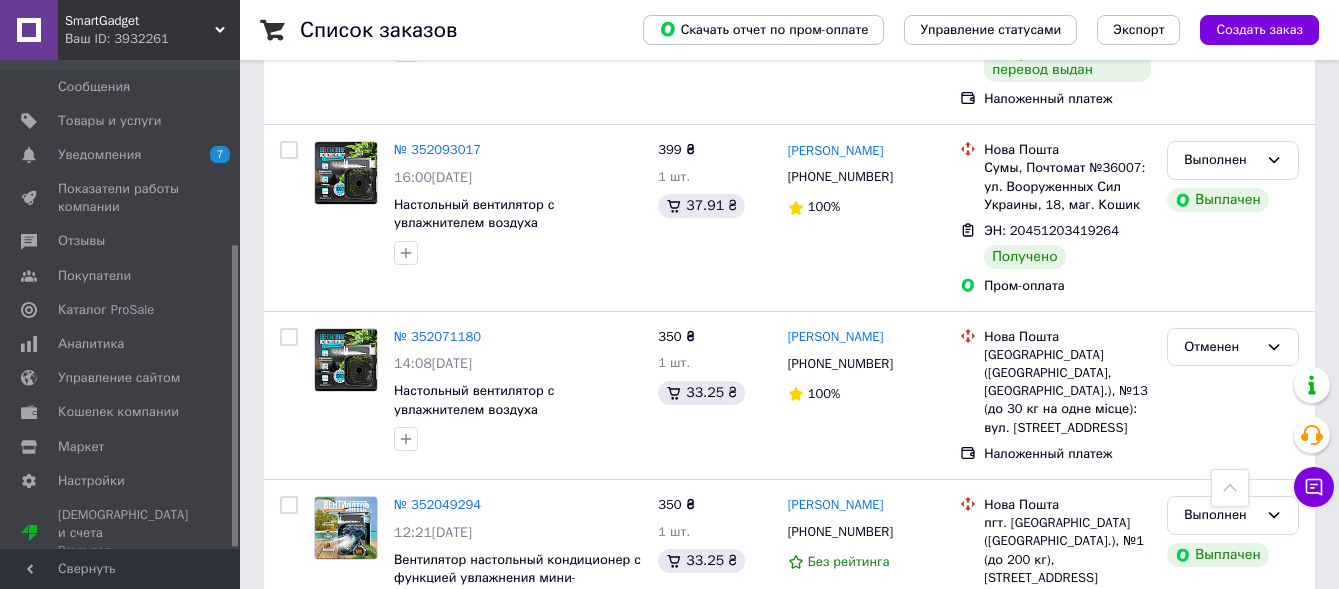 click on "4" at bounding box center [550, 729] 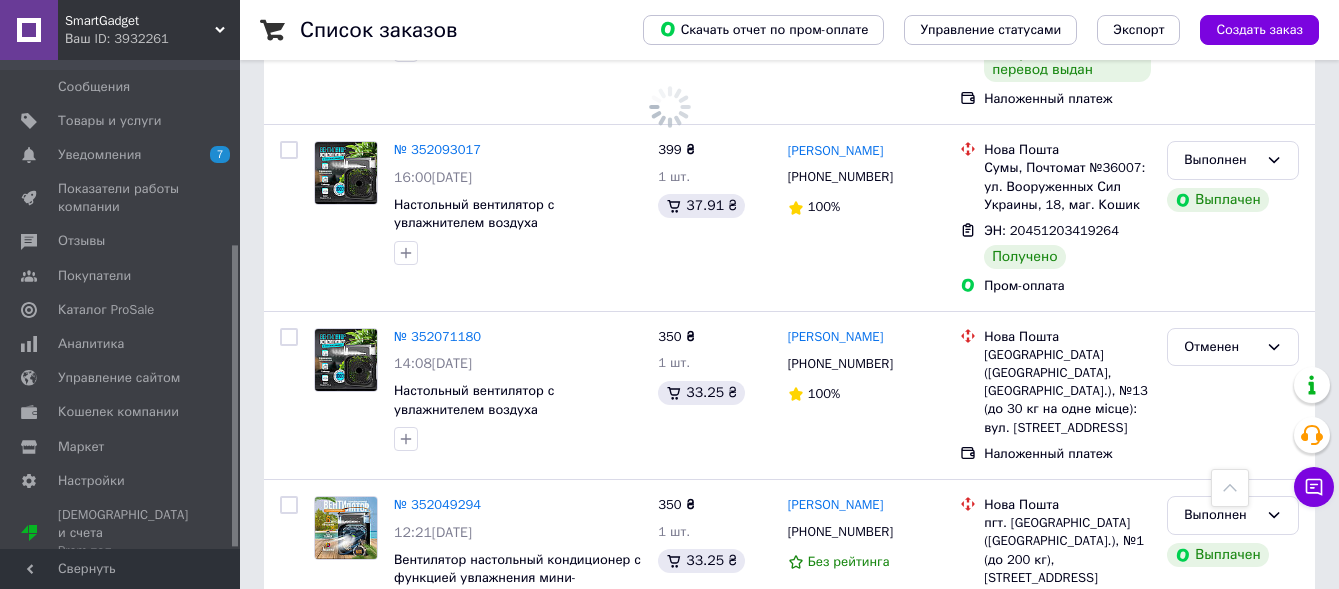 click on "Список заказов   Скачать отчет по пром-оплате Управление статусами Экспорт Создать заказ -123.89 ₴ реальных средств на балансе Пополнить баланс Через 4 дня товары станут неактивны Пополните Баланс ,  чтоб и далее получать заказы Фильтры Сохраненные фильтры: Все (2218) Заказ Сумма Покупатель Доставка и оплата Статус № 352393597 18:51[DATE] Роутер на сим sim карту 4g 3g модем с сим картой для мобильного интернета 900 ₴ 1 шт. 85.50 ₴ [PERSON_NAME] [PHONE_NUMBER] 100% Нова Пошта Луцьк, №2 (до 30 кг на одне місце): вул. Шевченка, 88 Наложенный платеж Отменен № 352390128 18:19[DATE] 399 ₴ 1 шт. 37.91 ₴" at bounding box center (789, -1414) 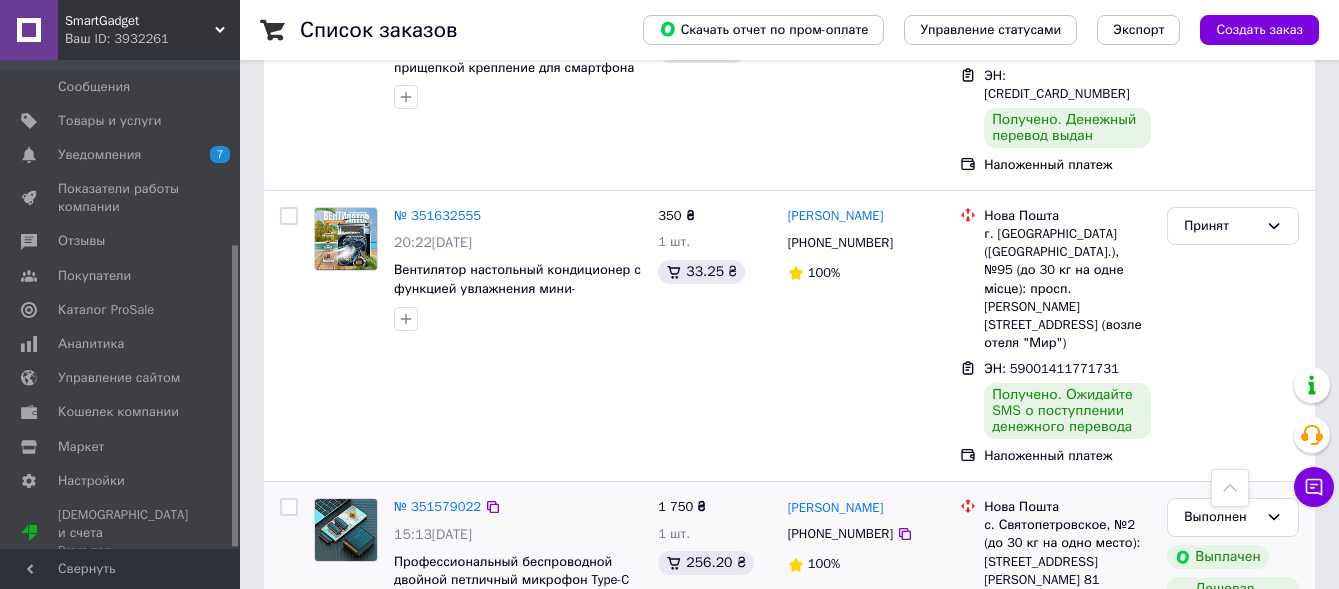 scroll, scrollTop: 3866, scrollLeft: 0, axis: vertical 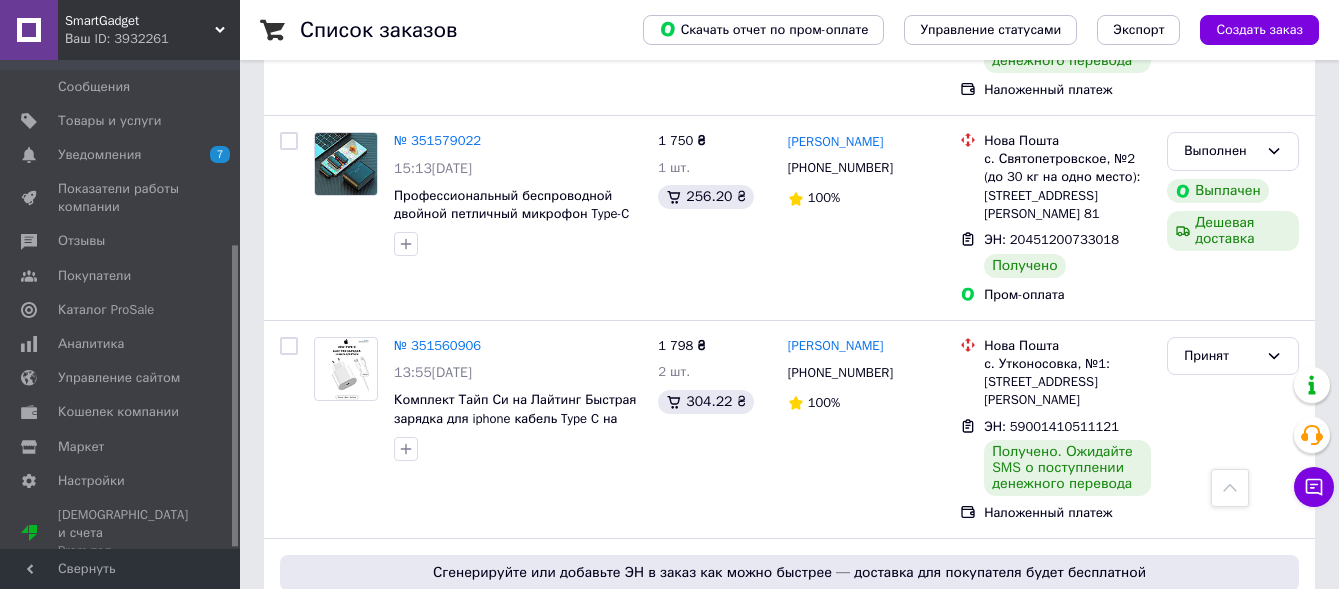 click on "2" at bounding box center [460, 803] 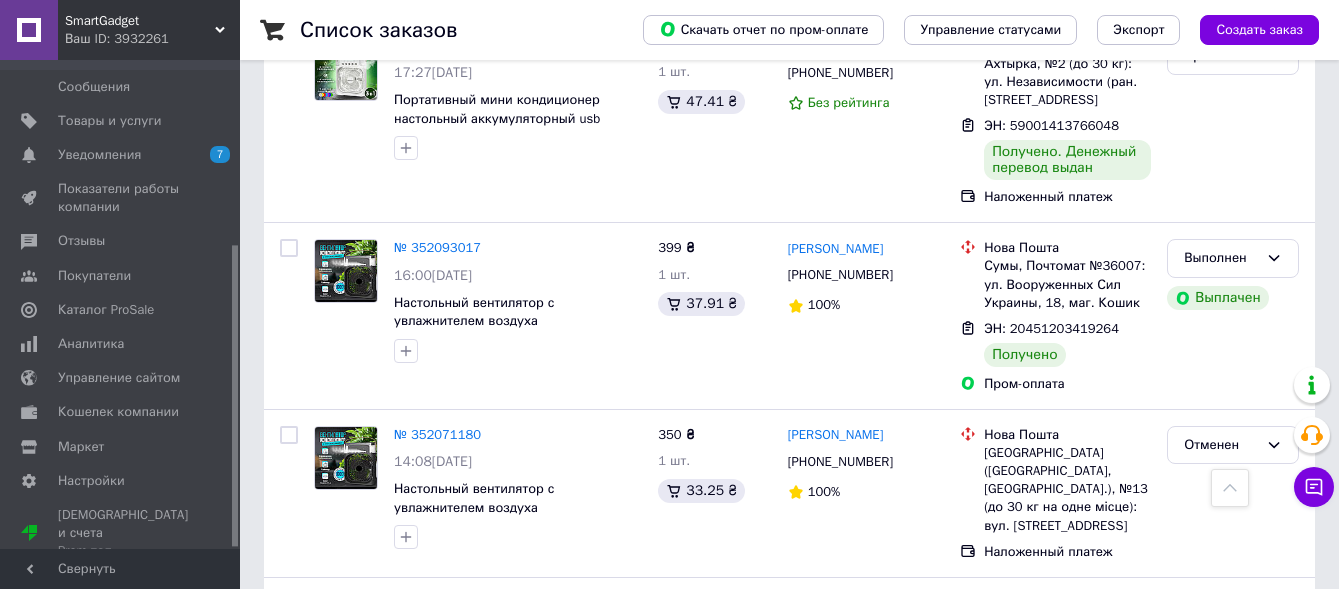 scroll, scrollTop: 3598, scrollLeft: 0, axis: vertical 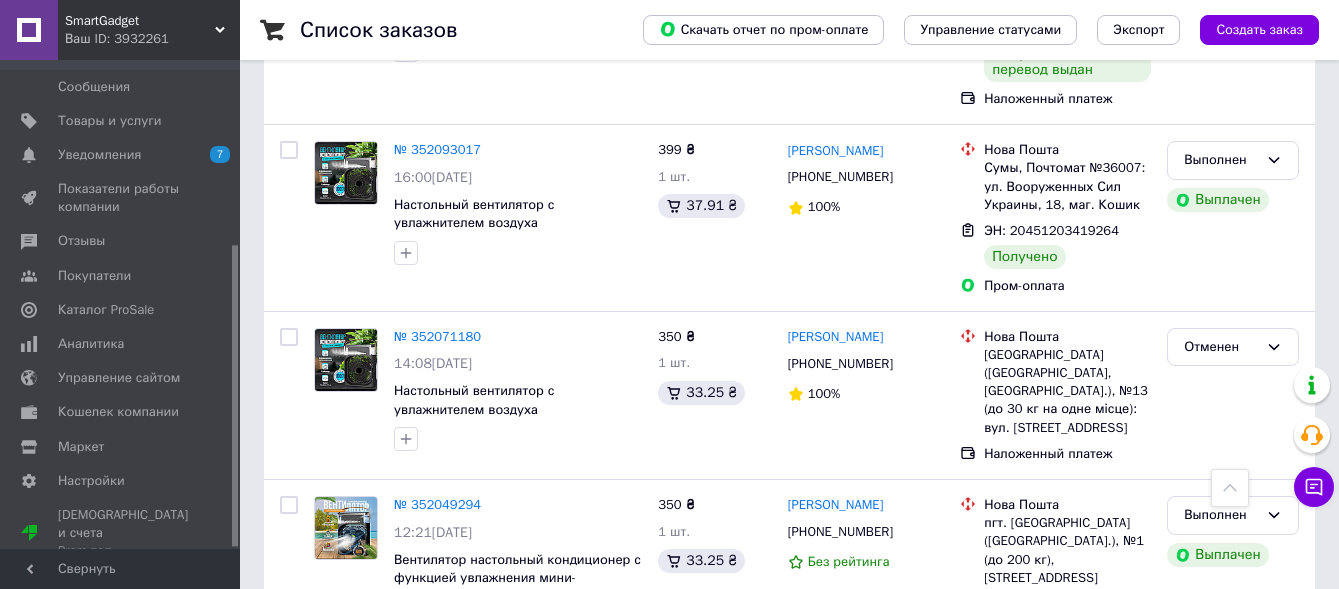click on "1" at bounding box center (415, 729) 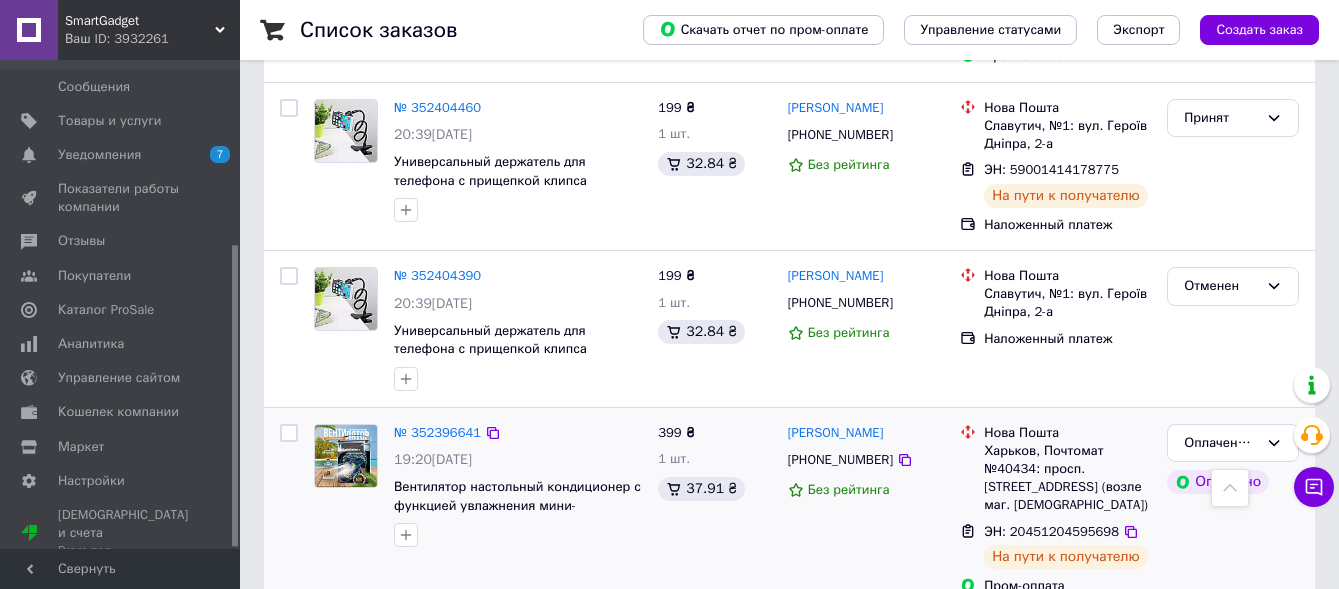 scroll, scrollTop: 3878, scrollLeft: 0, axis: vertical 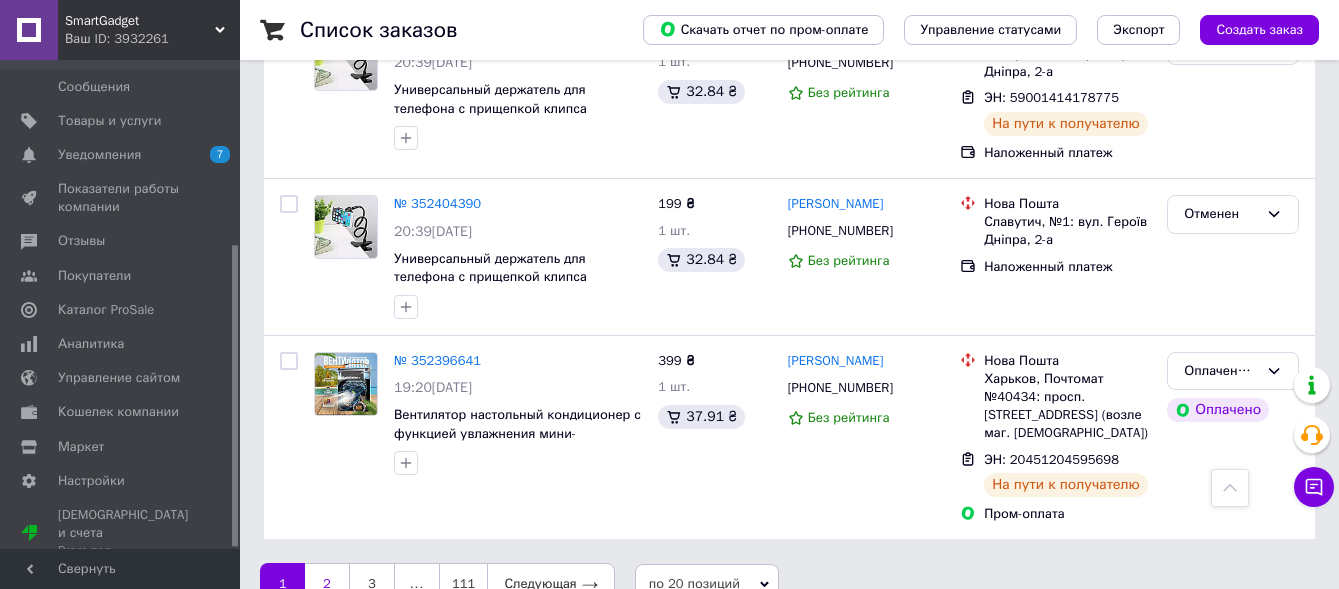 click on "2" at bounding box center [327, 584] 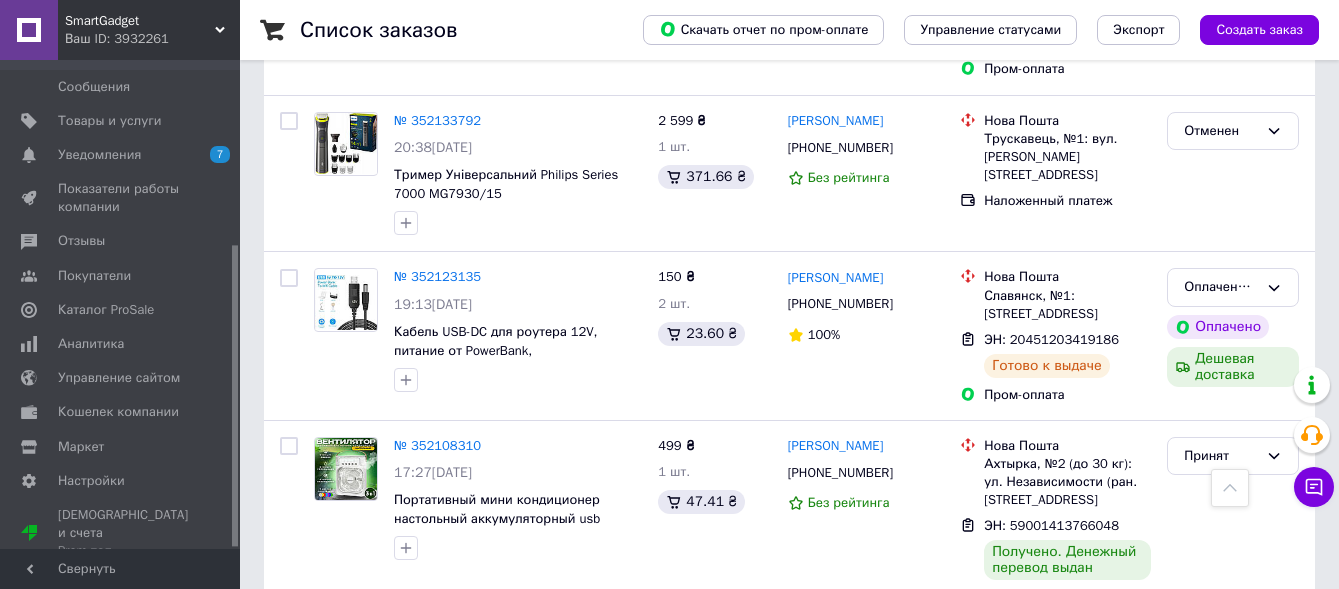 scroll, scrollTop: 3598, scrollLeft: 0, axis: vertical 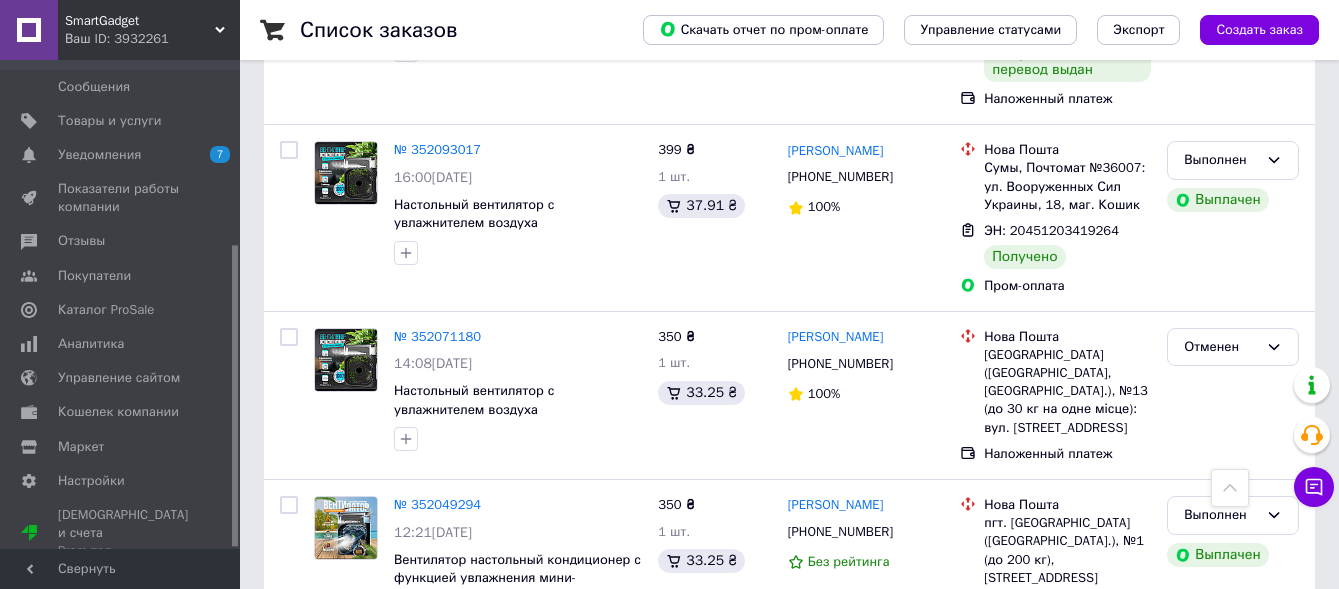 click on "4" at bounding box center [550, 729] 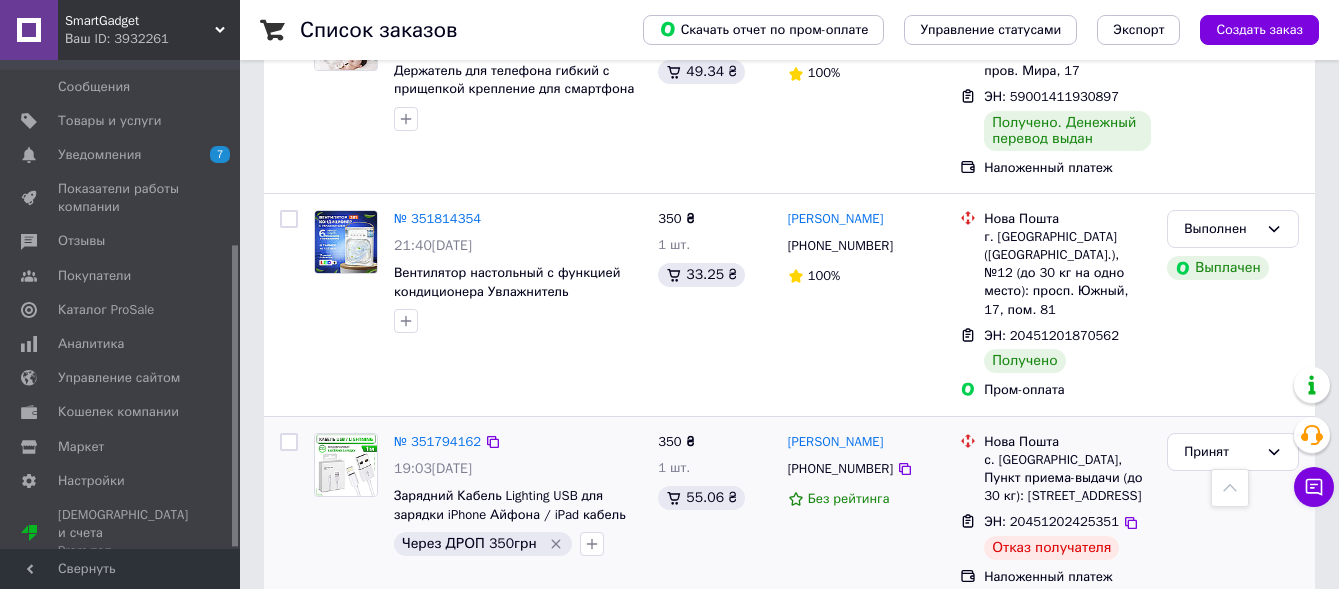 scroll, scrollTop: 1400, scrollLeft: 0, axis: vertical 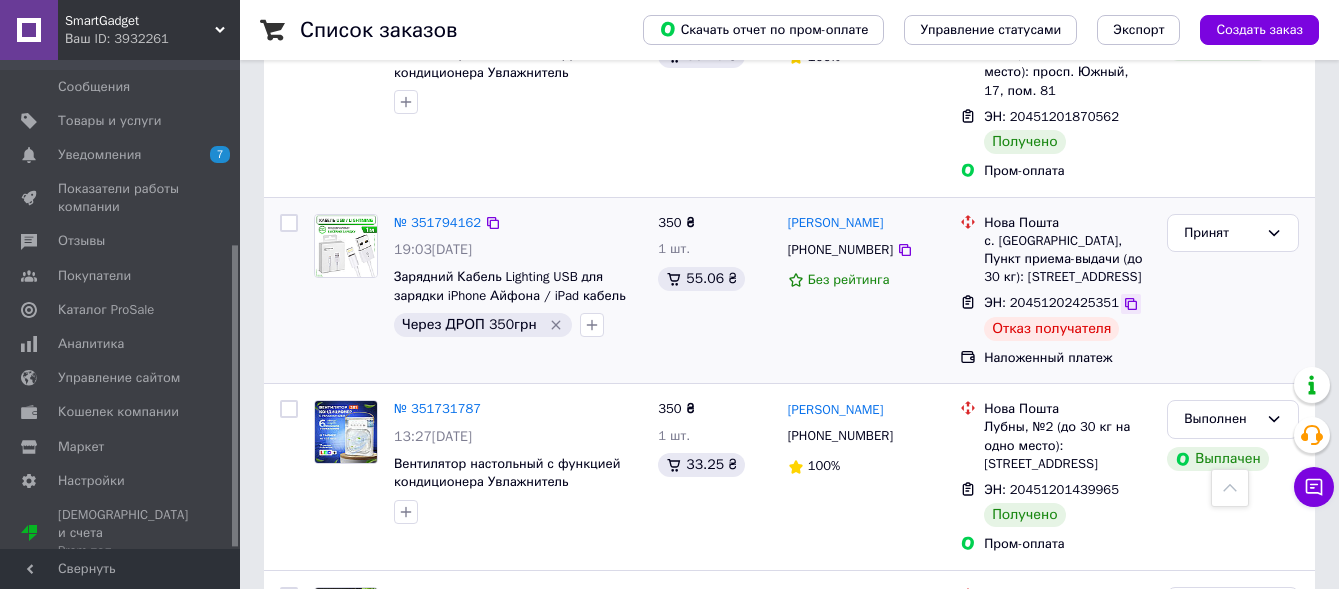 click 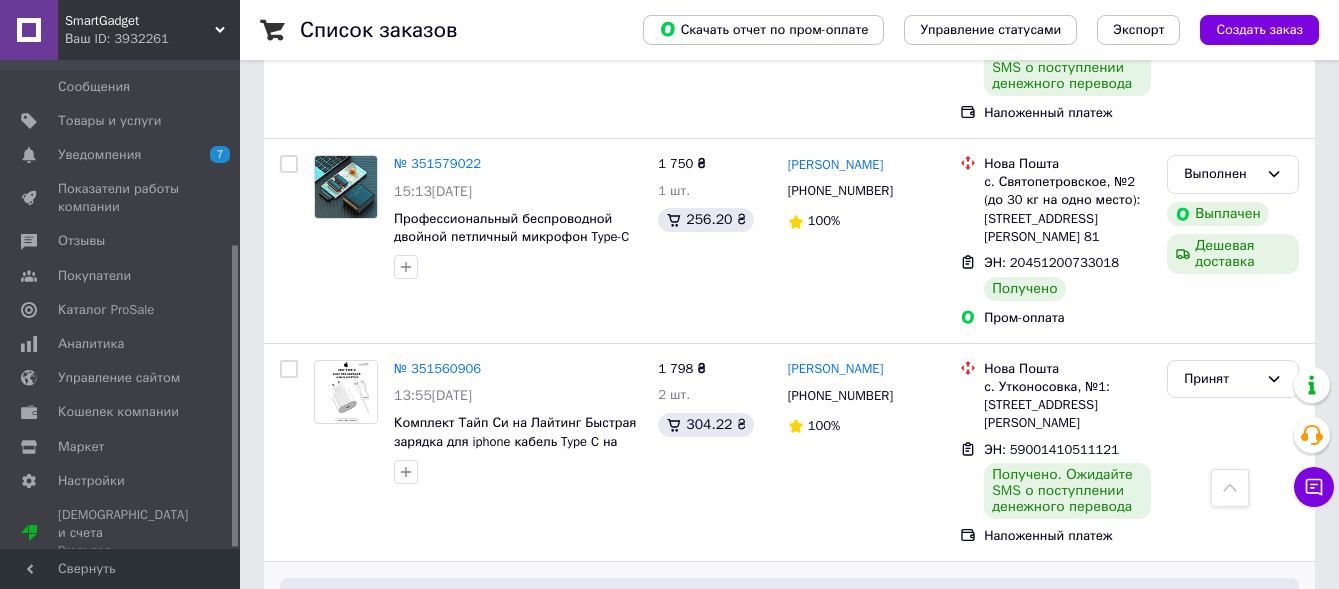 scroll, scrollTop: 3866, scrollLeft: 0, axis: vertical 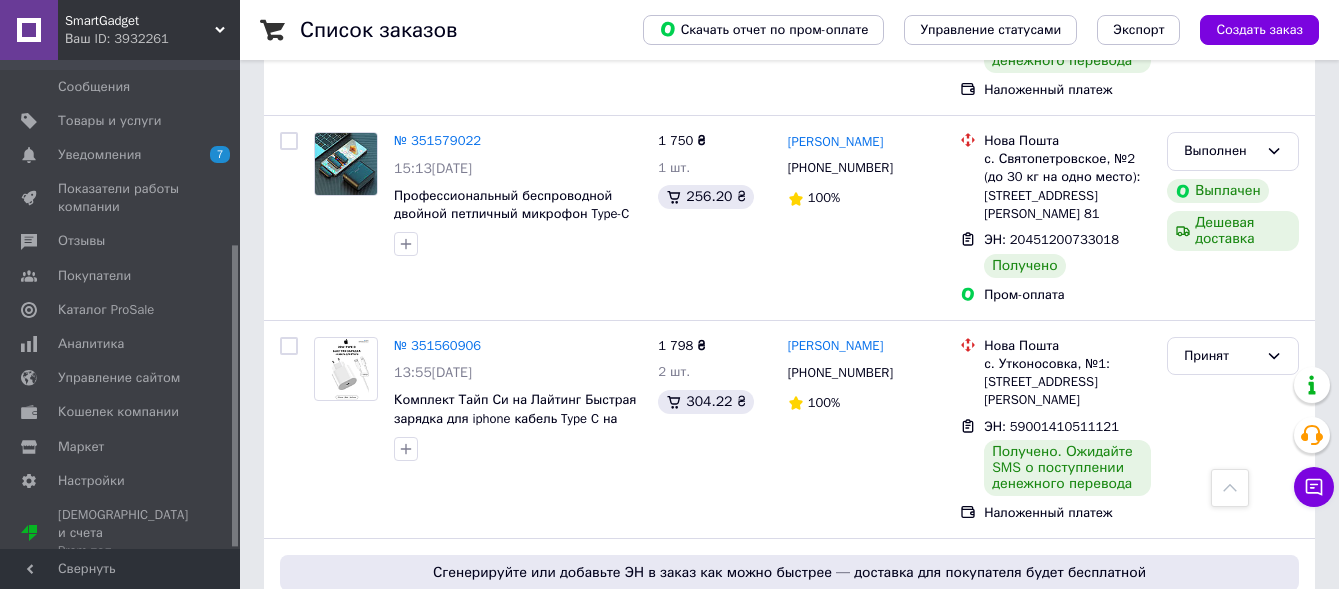 click on "5" at bounding box center [595, 803] 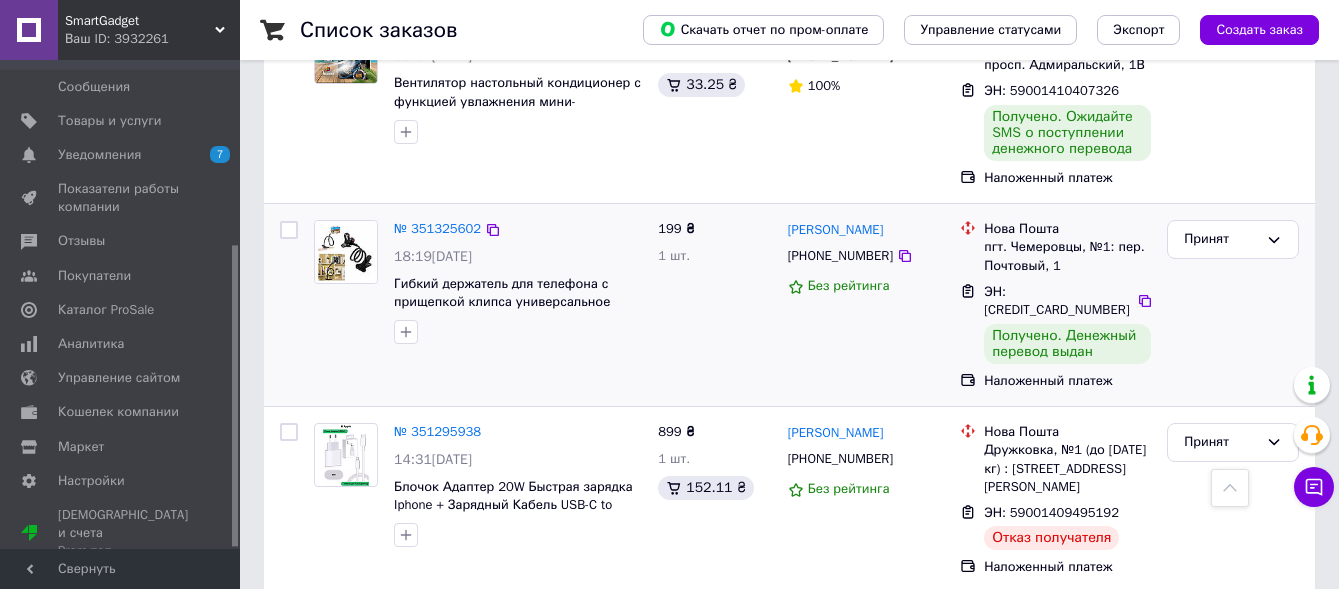 scroll, scrollTop: 2500, scrollLeft: 0, axis: vertical 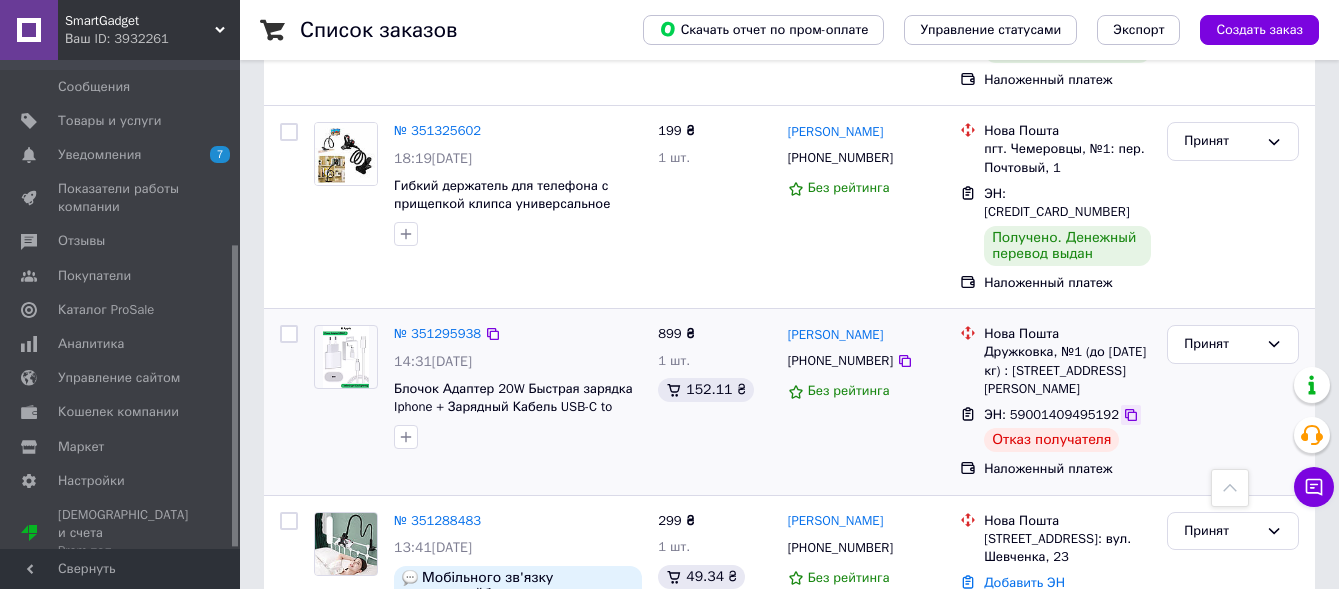 click 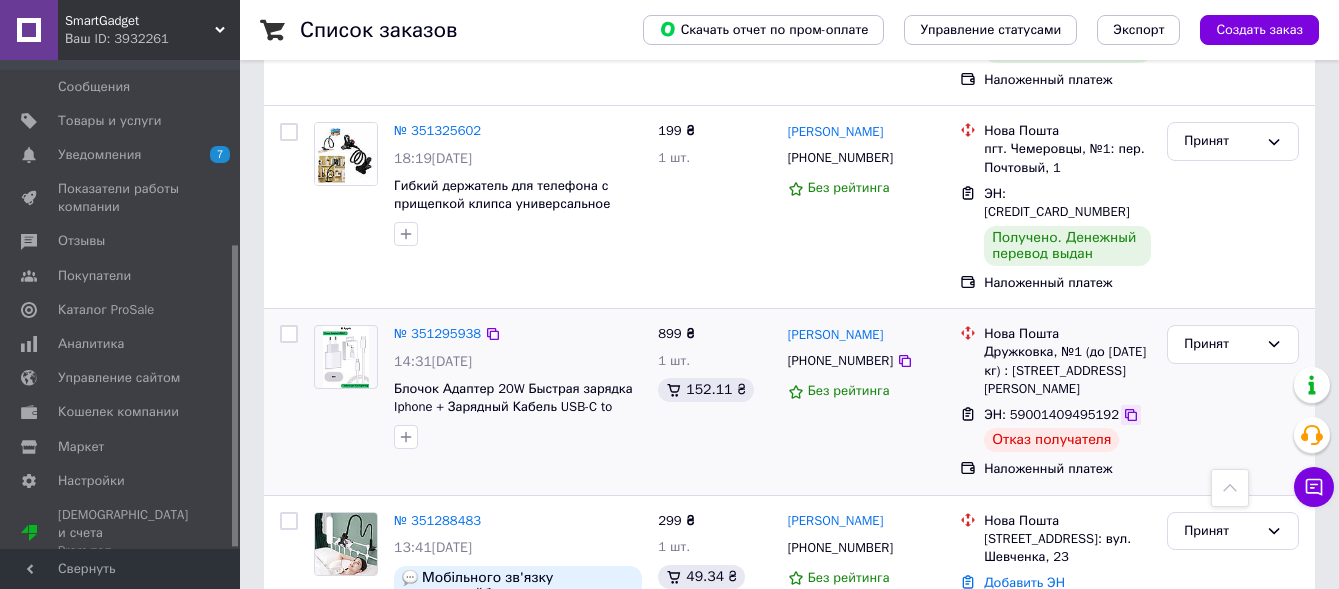 click 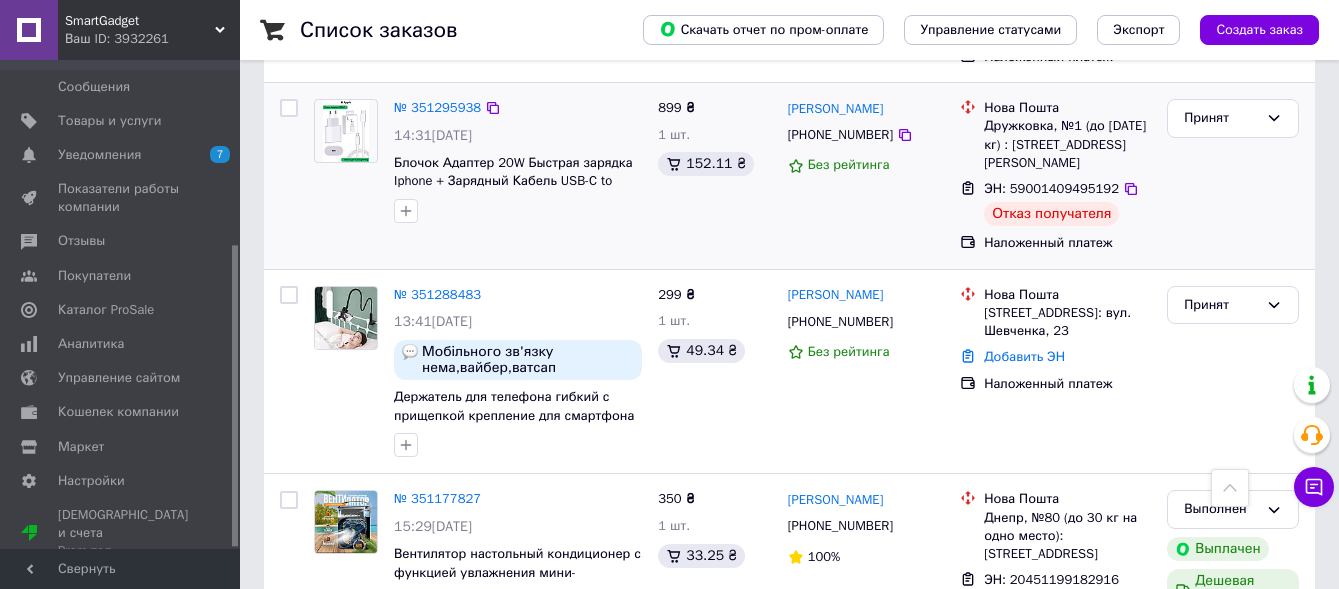scroll, scrollTop: 2600, scrollLeft: 0, axis: vertical 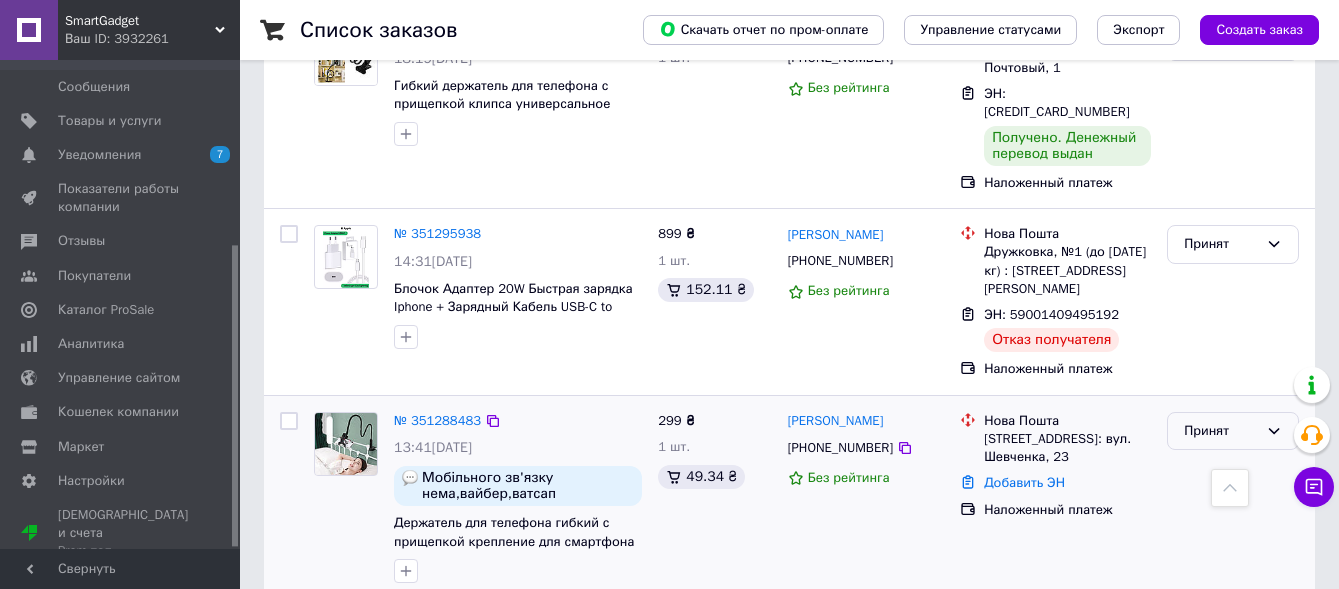 click on "Принят" at bounding box center (1221, 431) 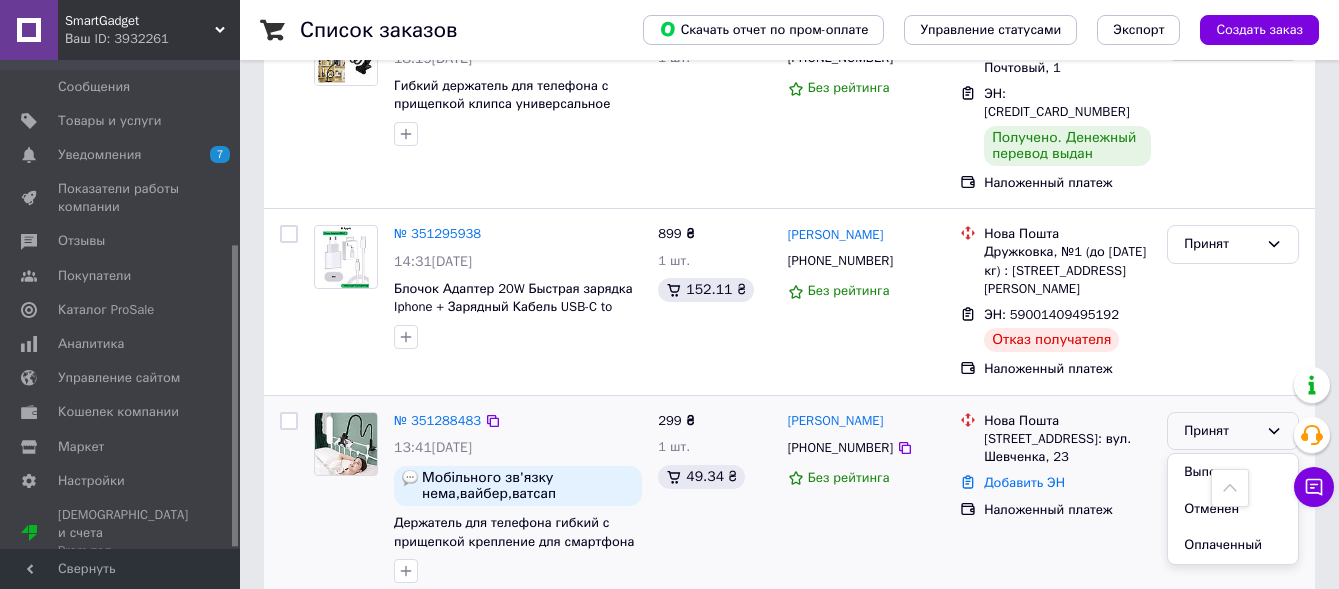 click on "[PERSON_NAME] [PHONE_NUMBER] Без рейтинга" at bounding box center (866, 498) 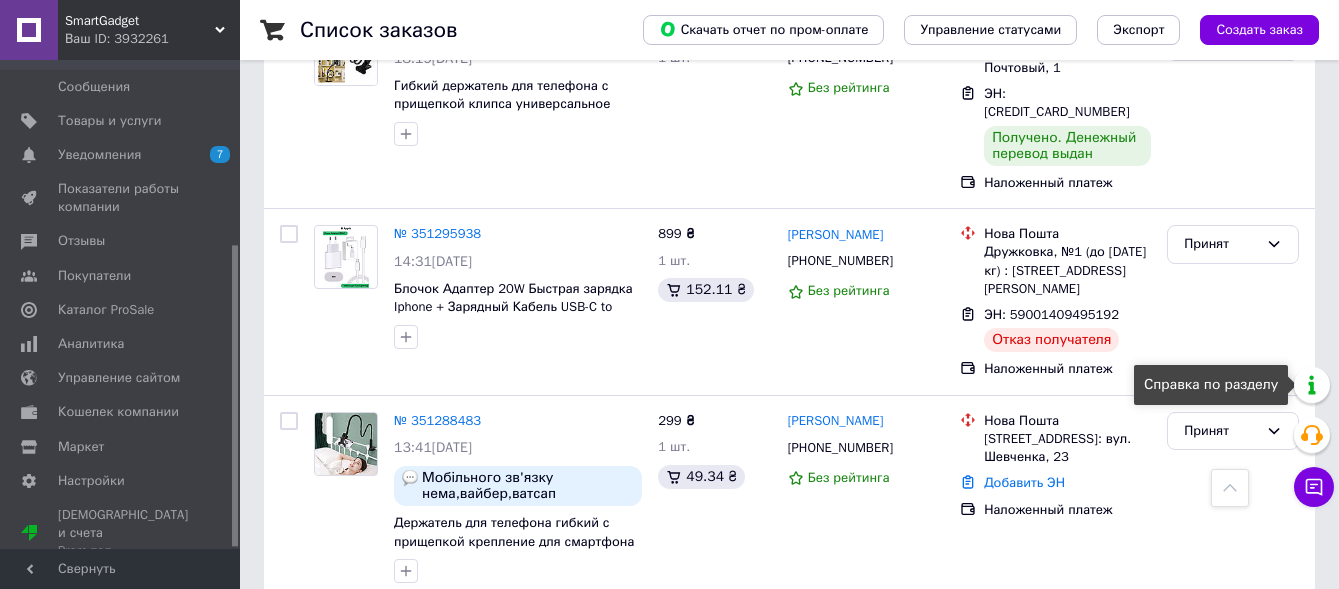 click on "Справка по разделу" at bounding box center (1211, 385) 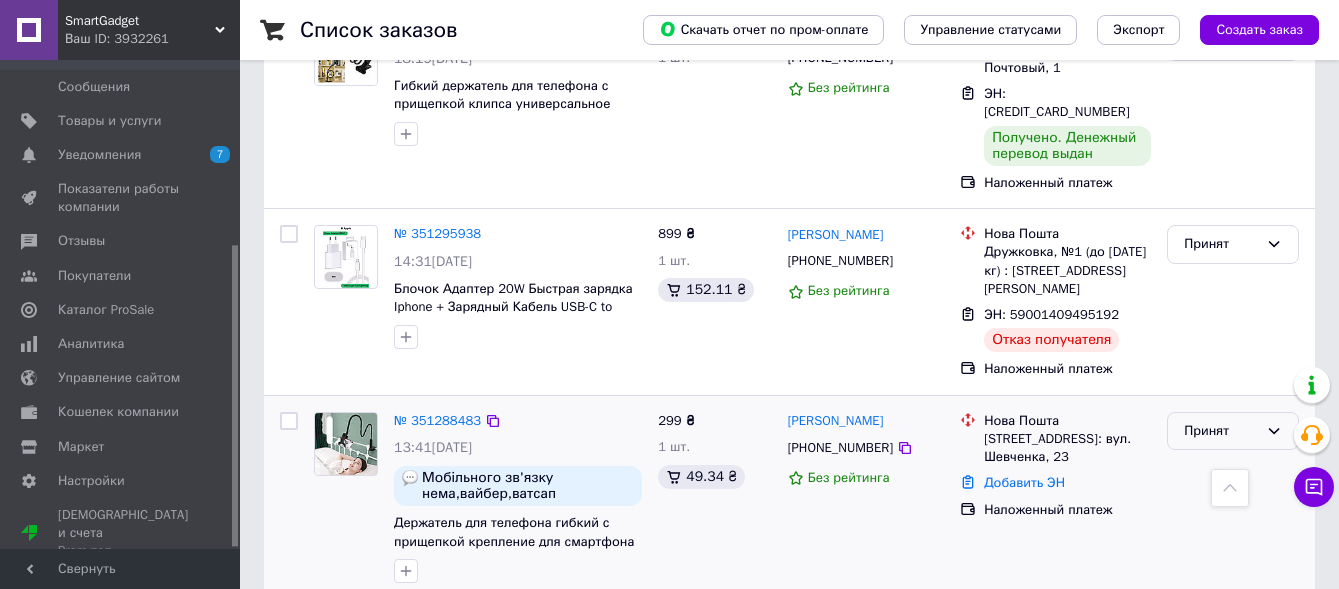 click on "Принят" at bounding box center [1221, 431] 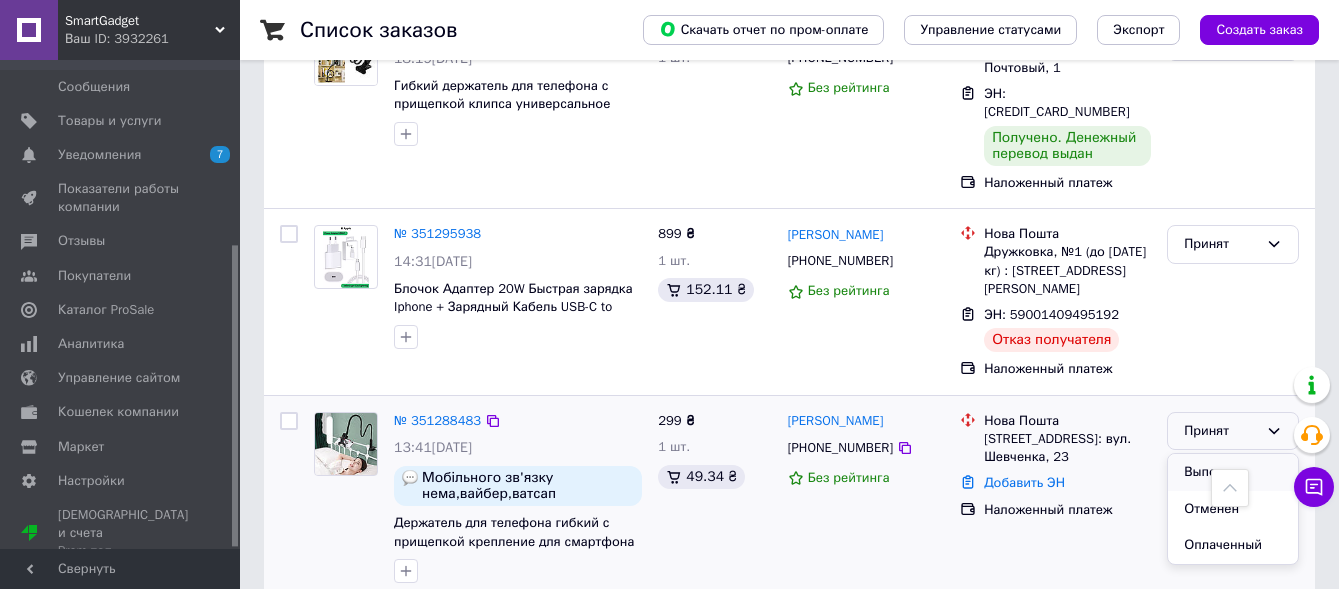 click on "Выполнен" at bounding box center (1233, 472) 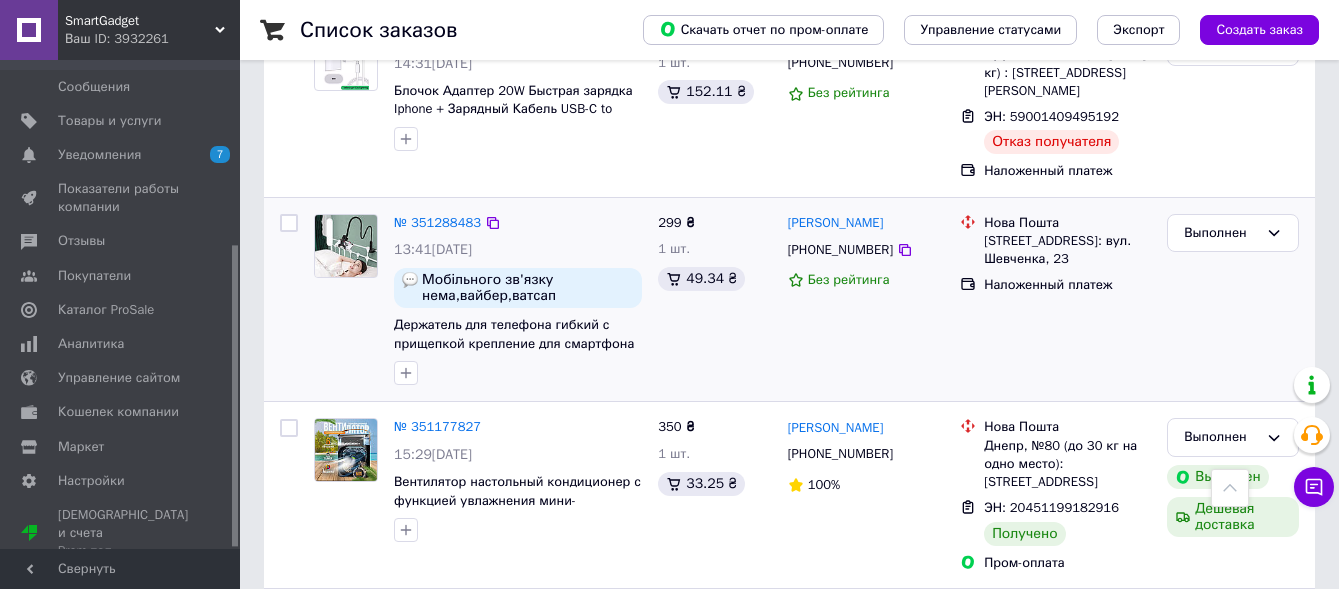 scroll, scrollTop: 2775, scrollLeft: 0, axis: vertical 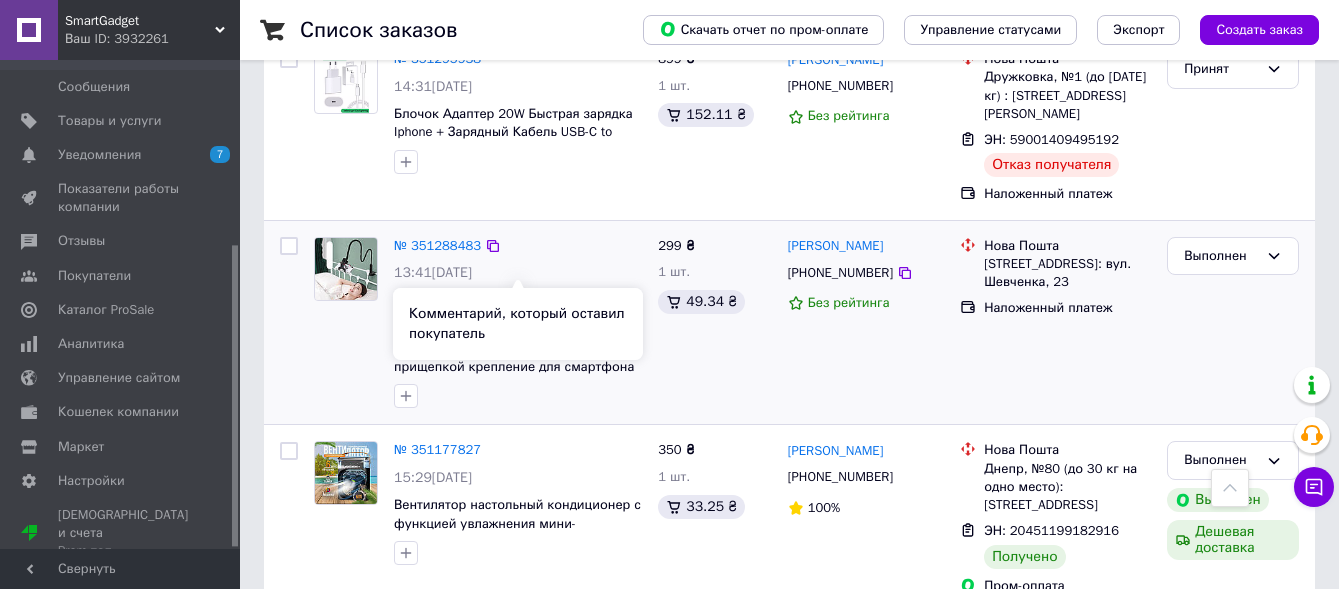 click on "Мобільного зв'язку нема,вайбер,ватсап" at bounding box center [528, 311] 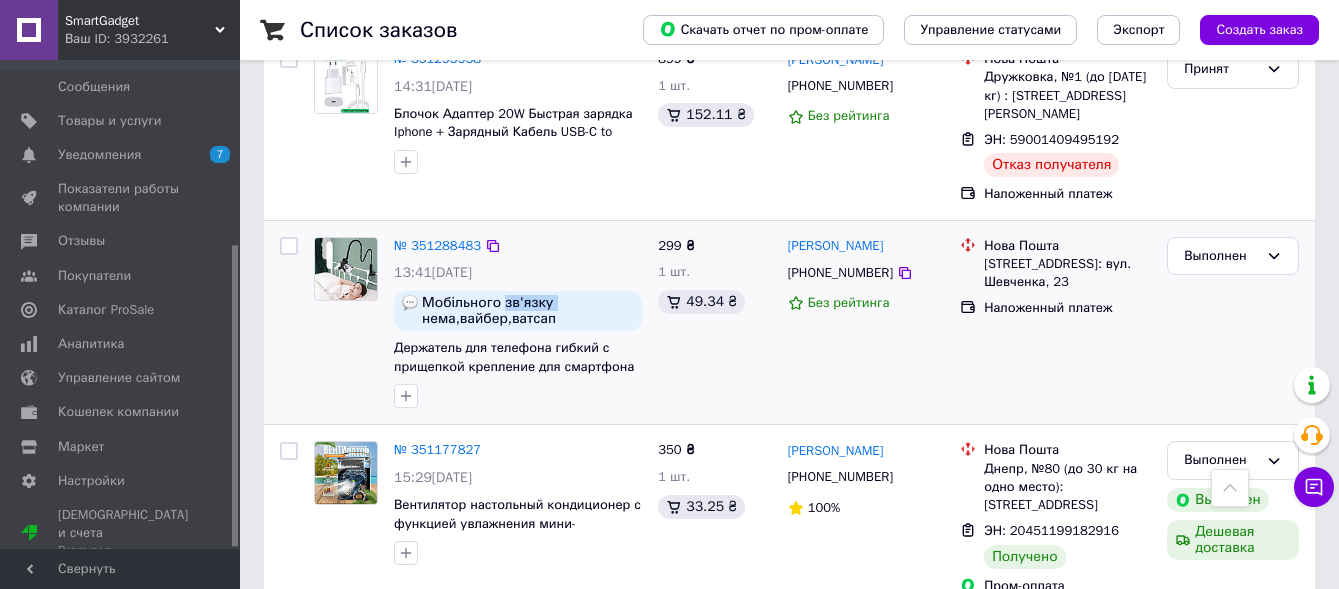 click on "Мобільного зв'язку нема,вайбер,ватсап" at bounding box center (528, 311) 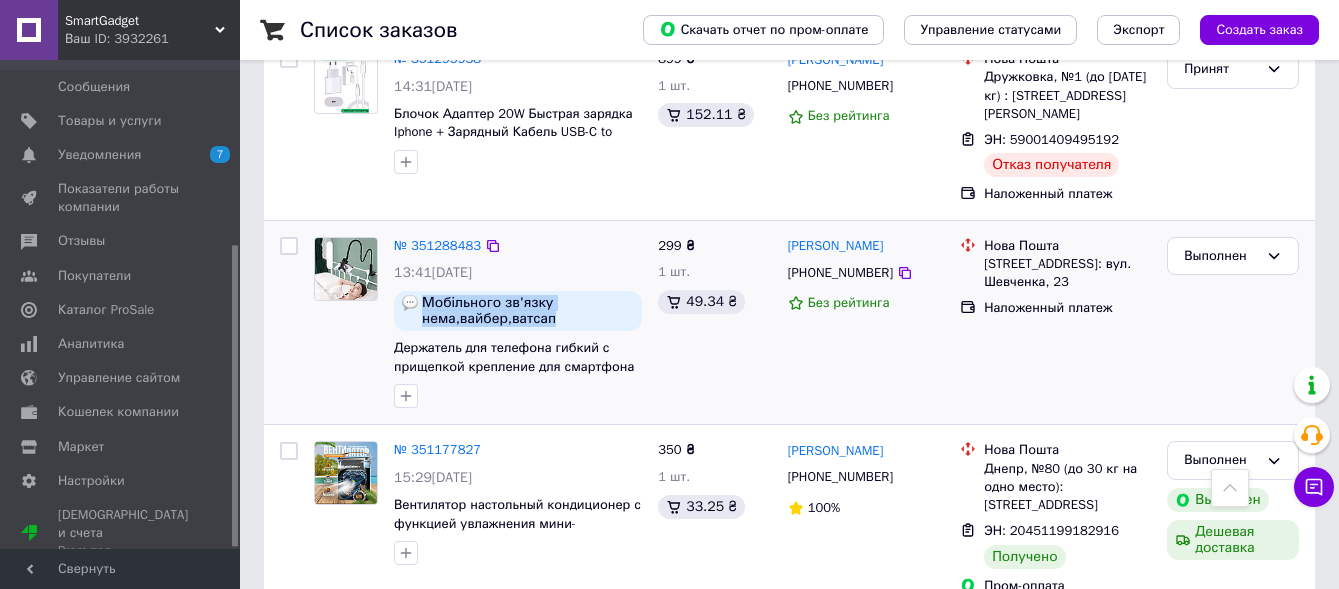 click on "Мобільного зв'язку нема,вайбер,ватсап" at bounding box center [528, 311] 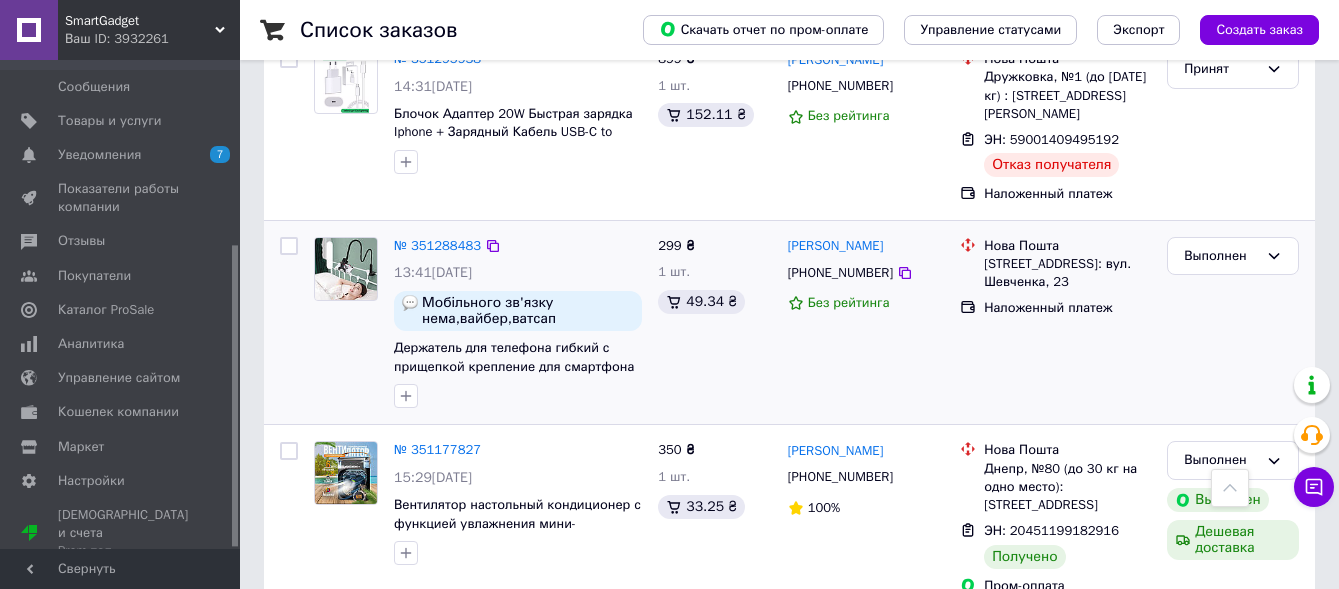 click on "№ 351288483 13:41[DATE] Мобільного зв'язку нема,вайбер,ватсап Держатель для телефона гибкий с прищепкой крепление для смартфона на гибкой ножке" at bounding box center [518, 323] 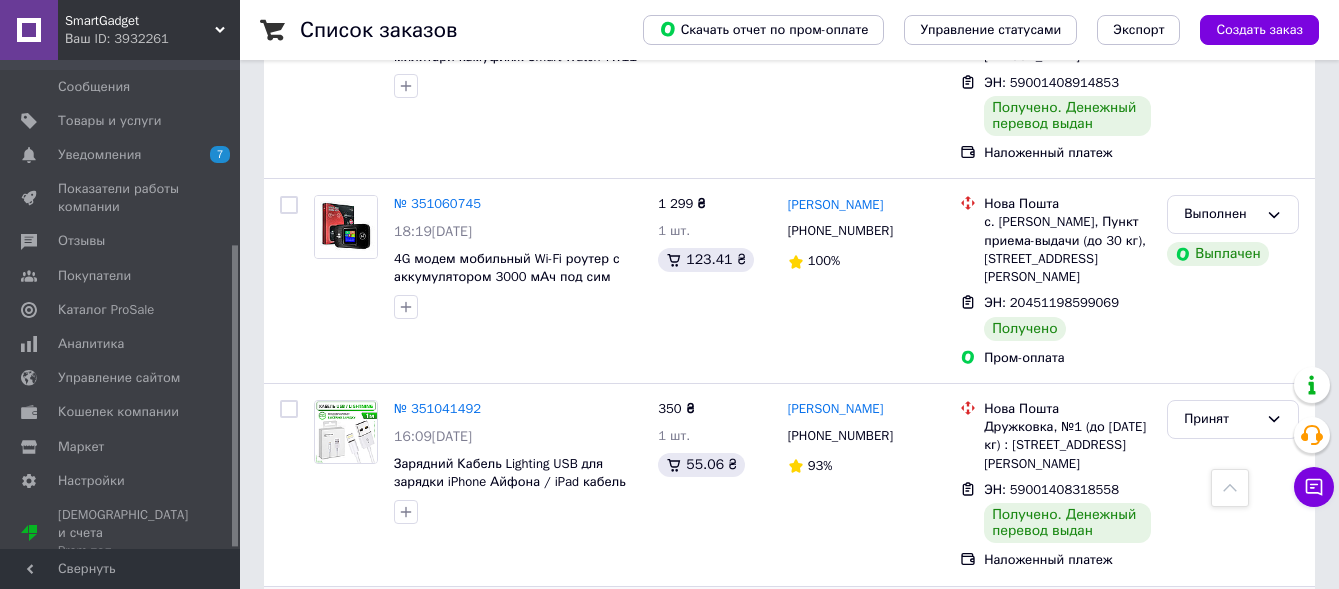 scroll, scrollTop: 3775, scrollLeft: 0, axis: vertical 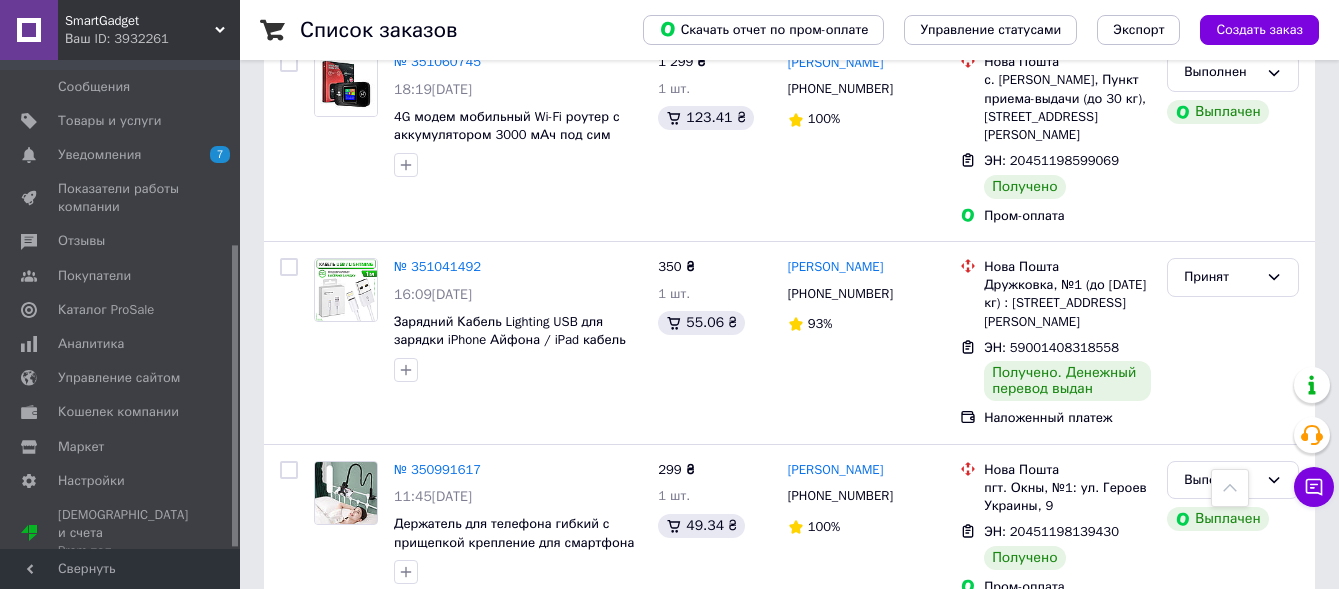 click on "6" at bounding box center (640, 657) 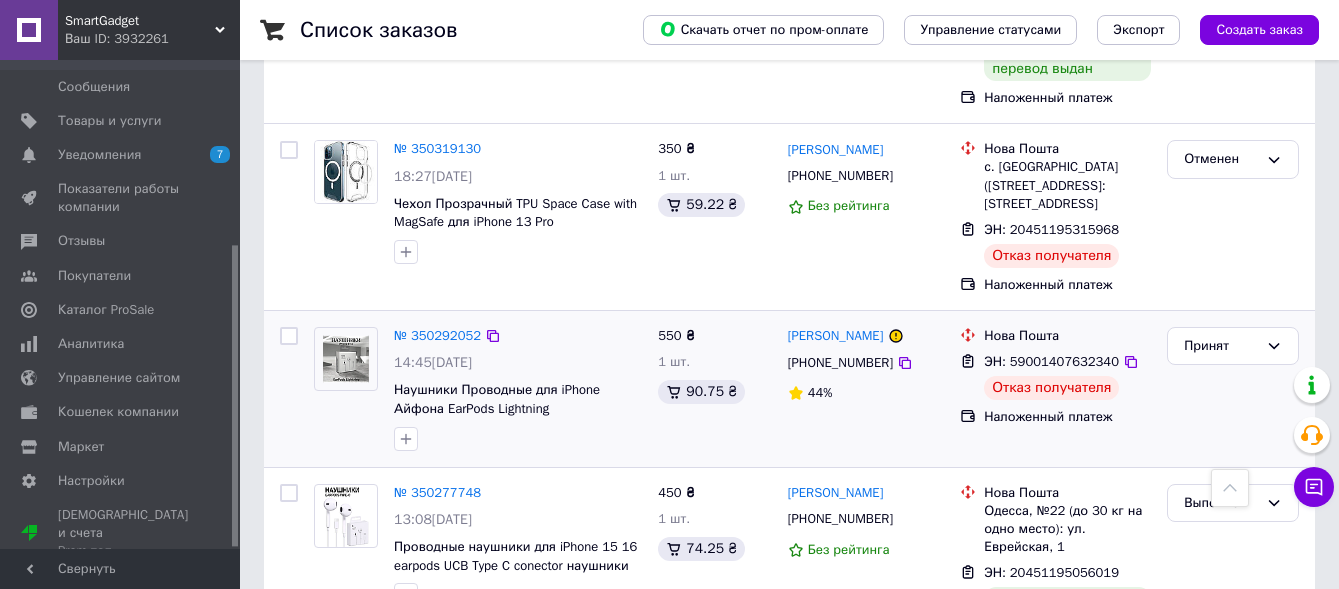 scroll, scrollTop: 3828, scrollLeft: 0, axis: vertical 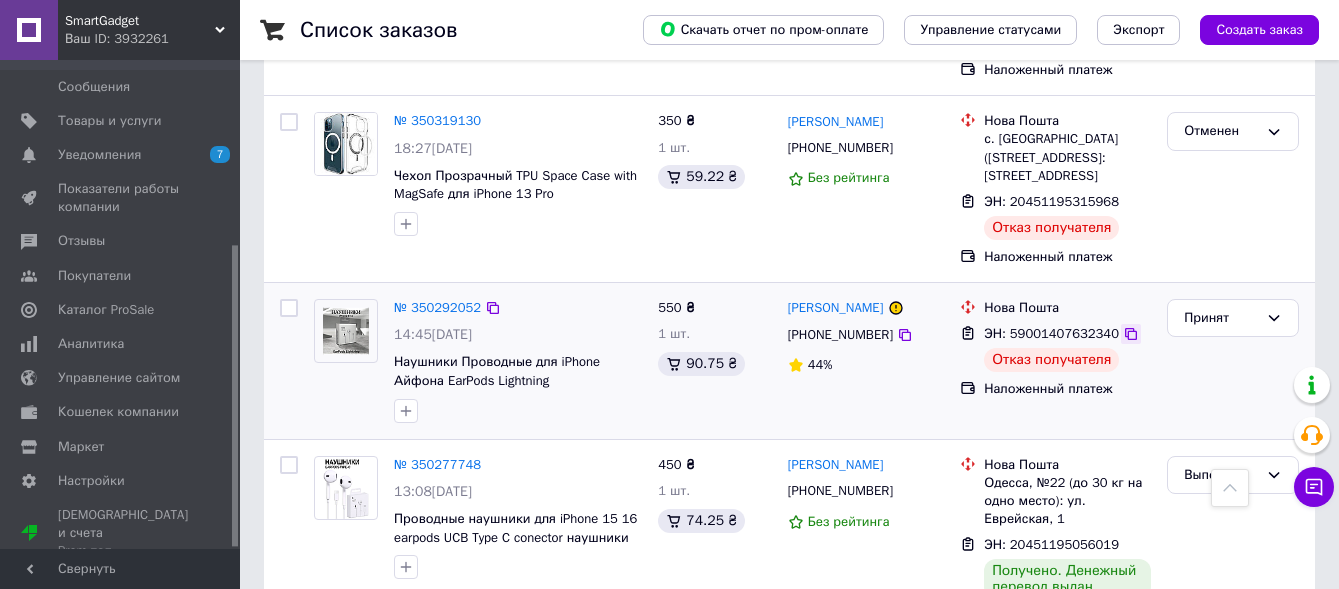 click 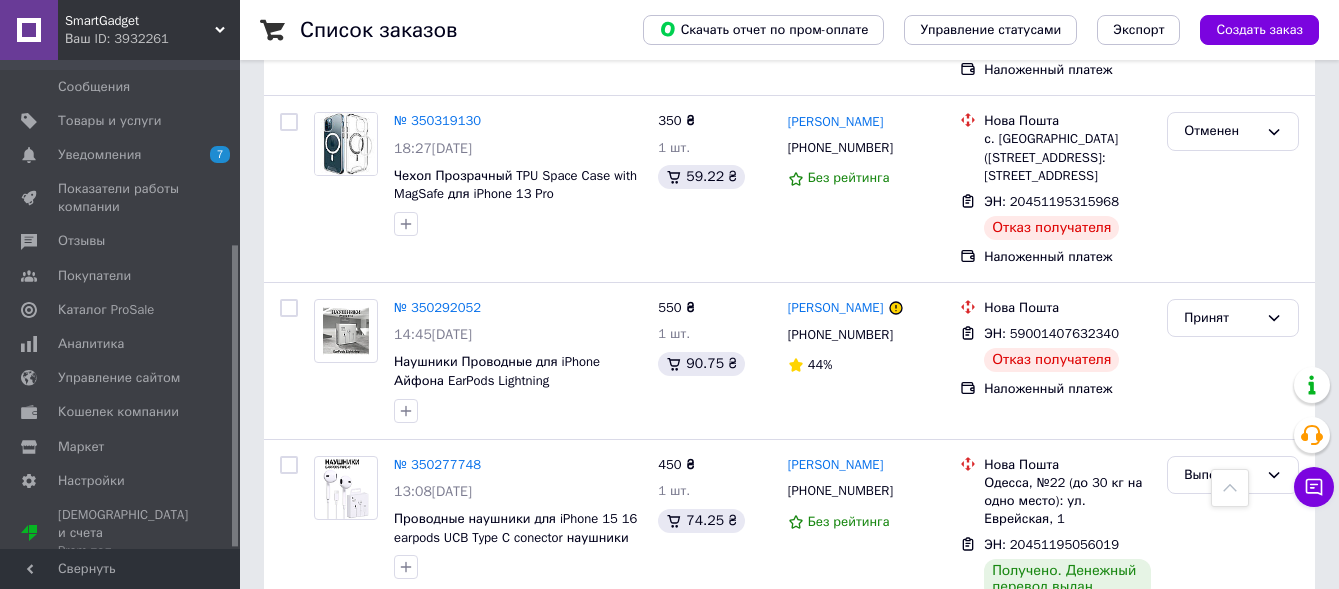 click on "7" at bounding box center (640, 686) 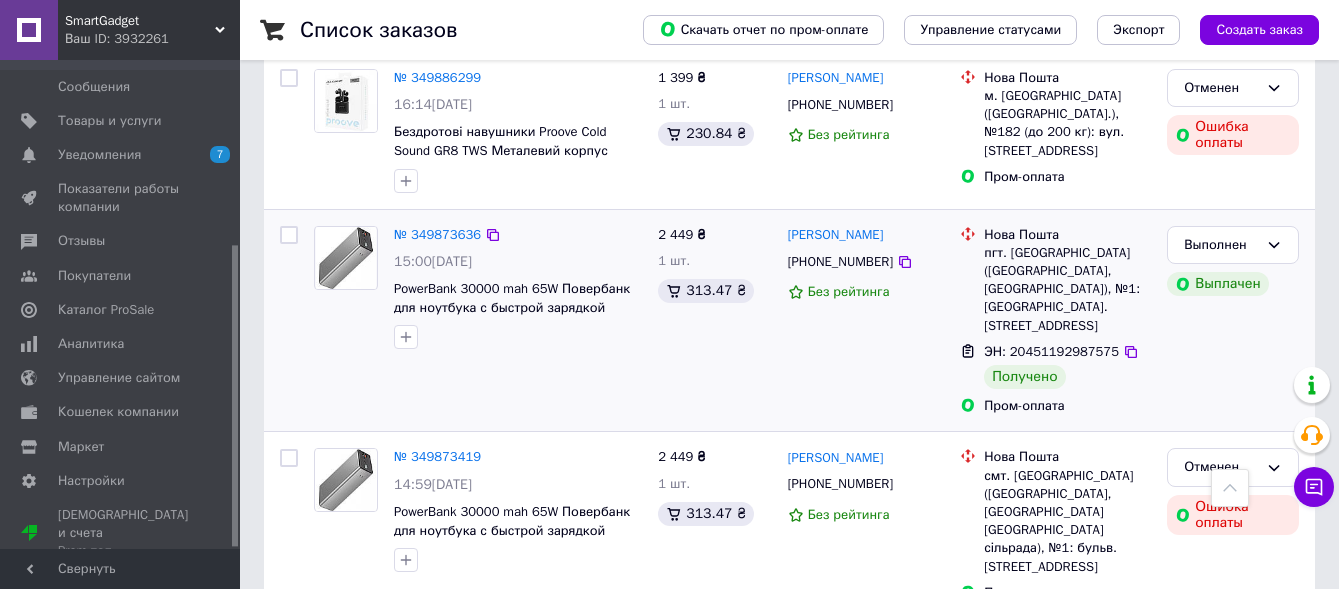 scroll, scrollTop: 3669, scrollLeft: 0, axis: vertical 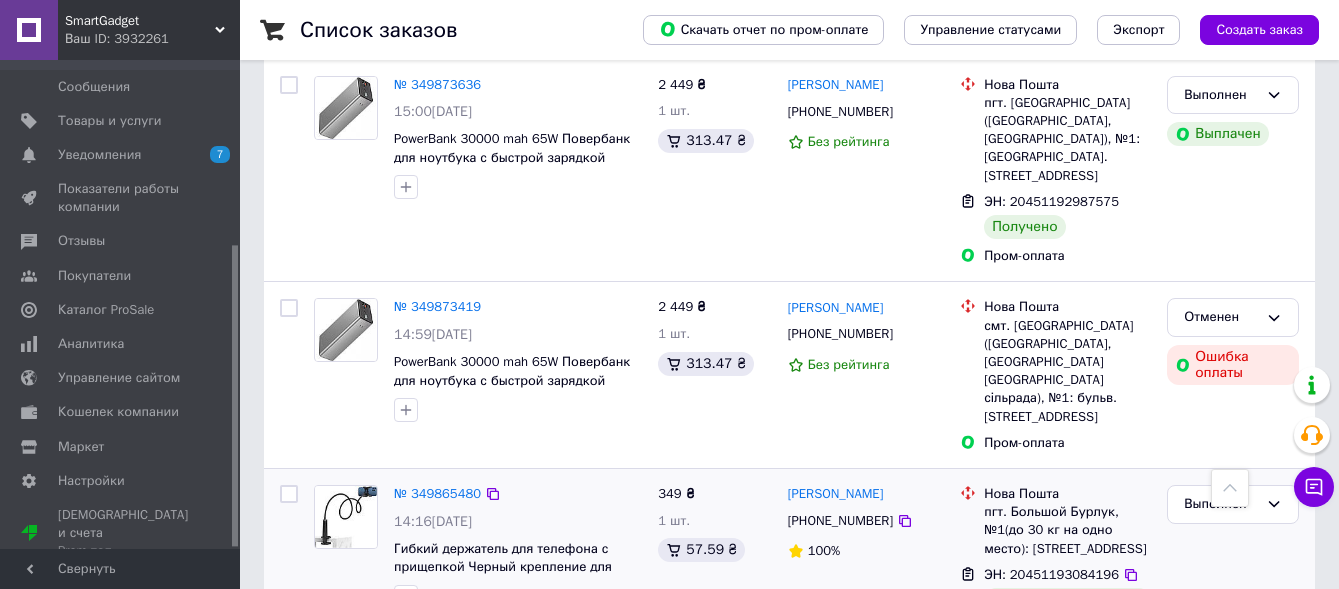 click on "1" at bounding box center (416, 716) 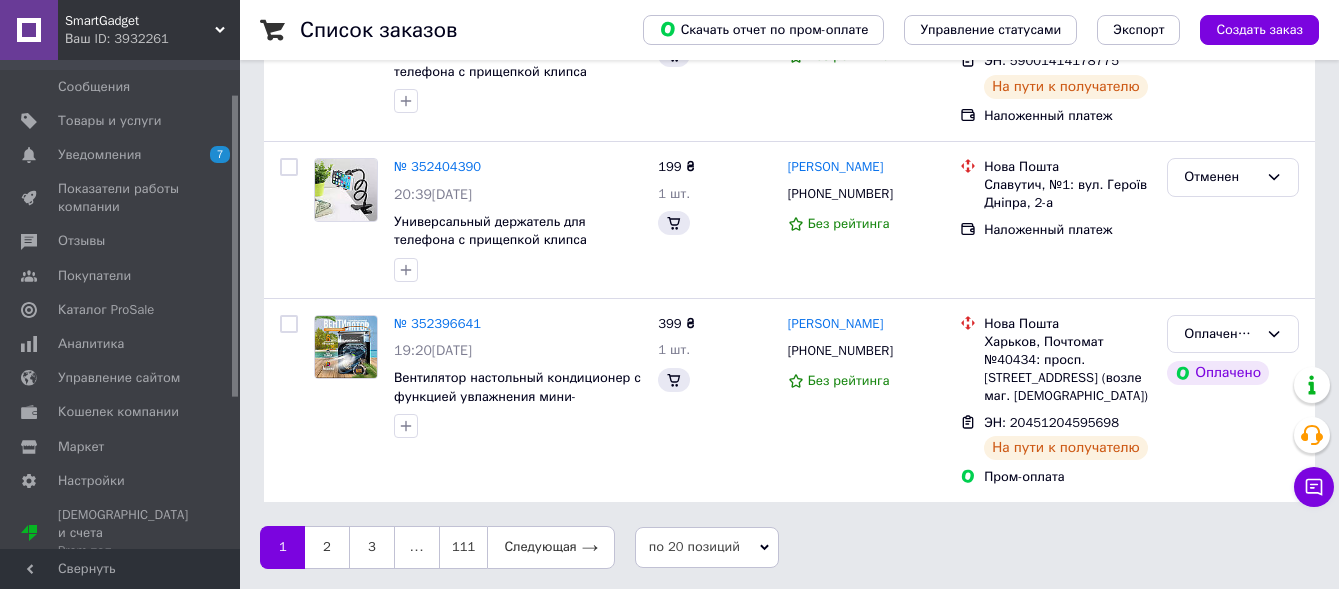 click on "Главная" at bounding box center [121, -167] 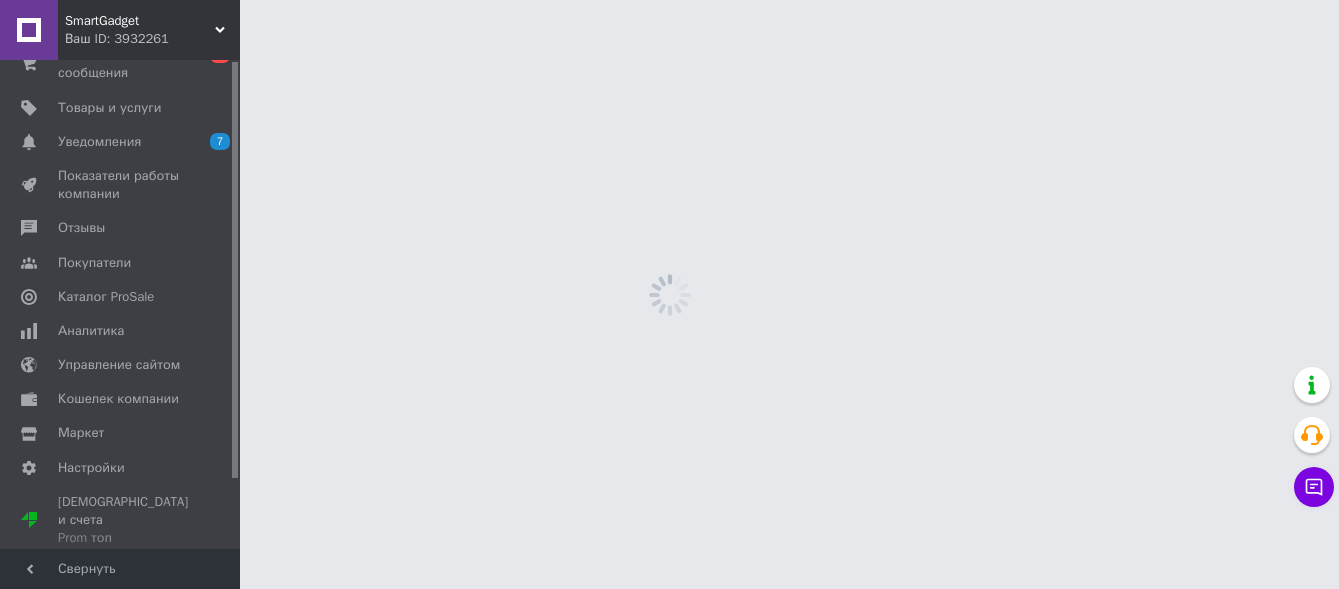 scroll, scrollTop: 0, scrollLeft: 0, axis: both 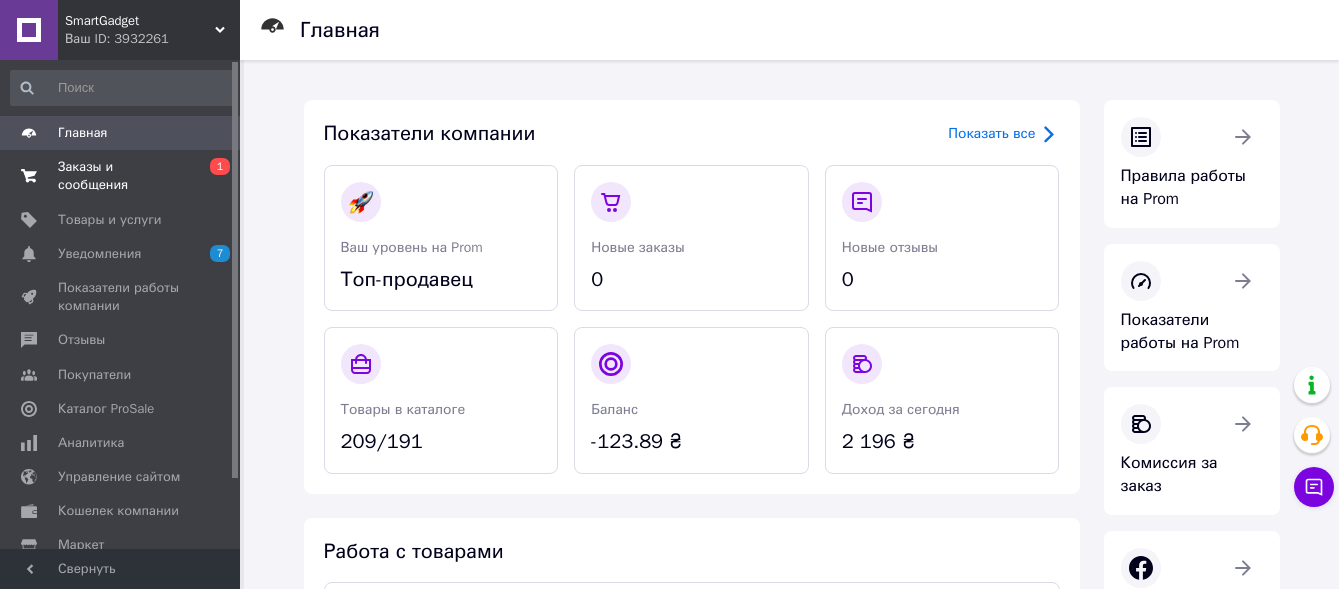 click on "Заказы и сообщения" at bounding box center (121, 176) 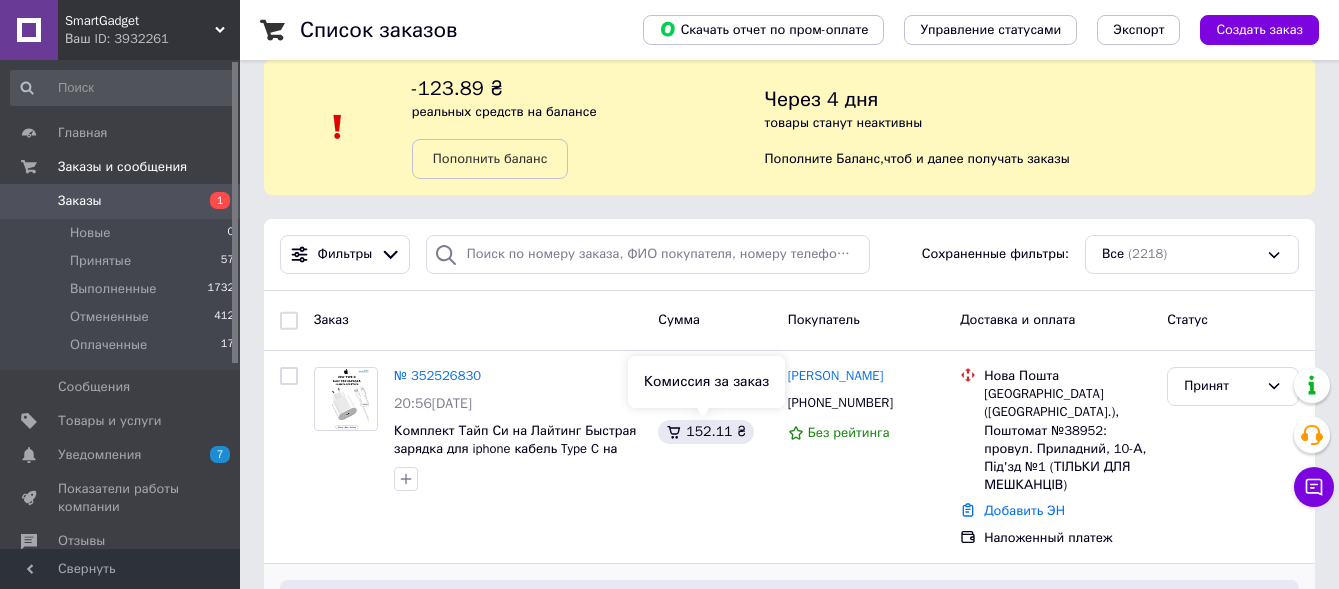 scroll, scrollTop: 200, scrollLeft: 0, axis: vertical 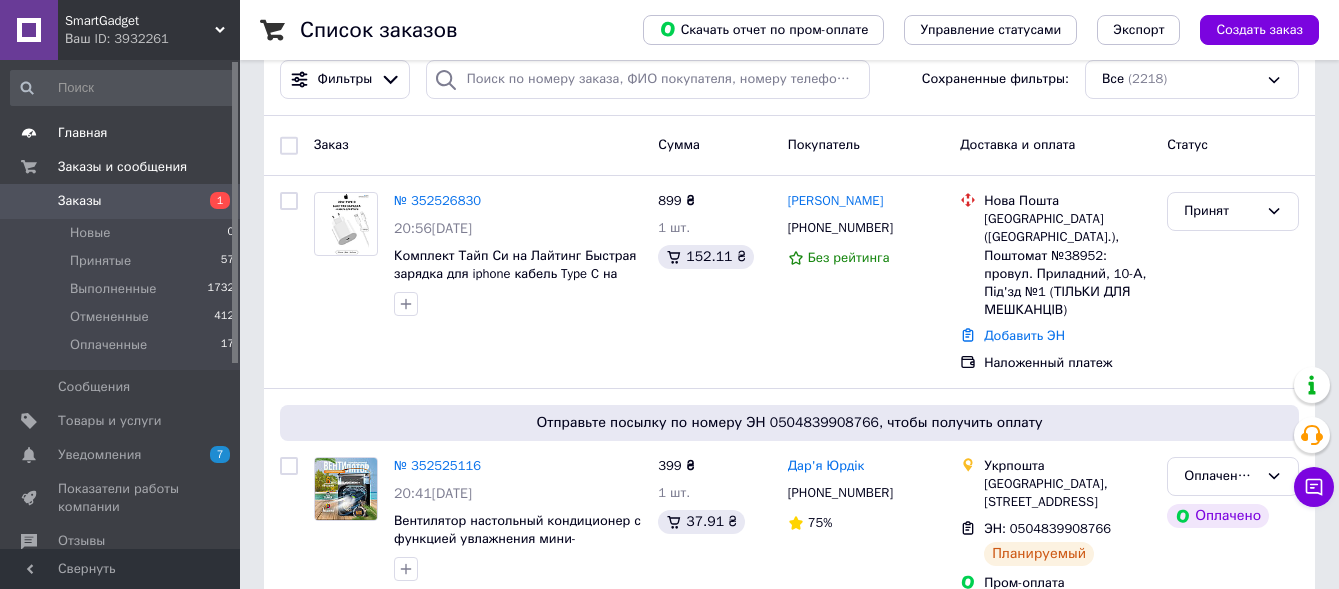 click on "Главная" at bounding box center (121, 133) 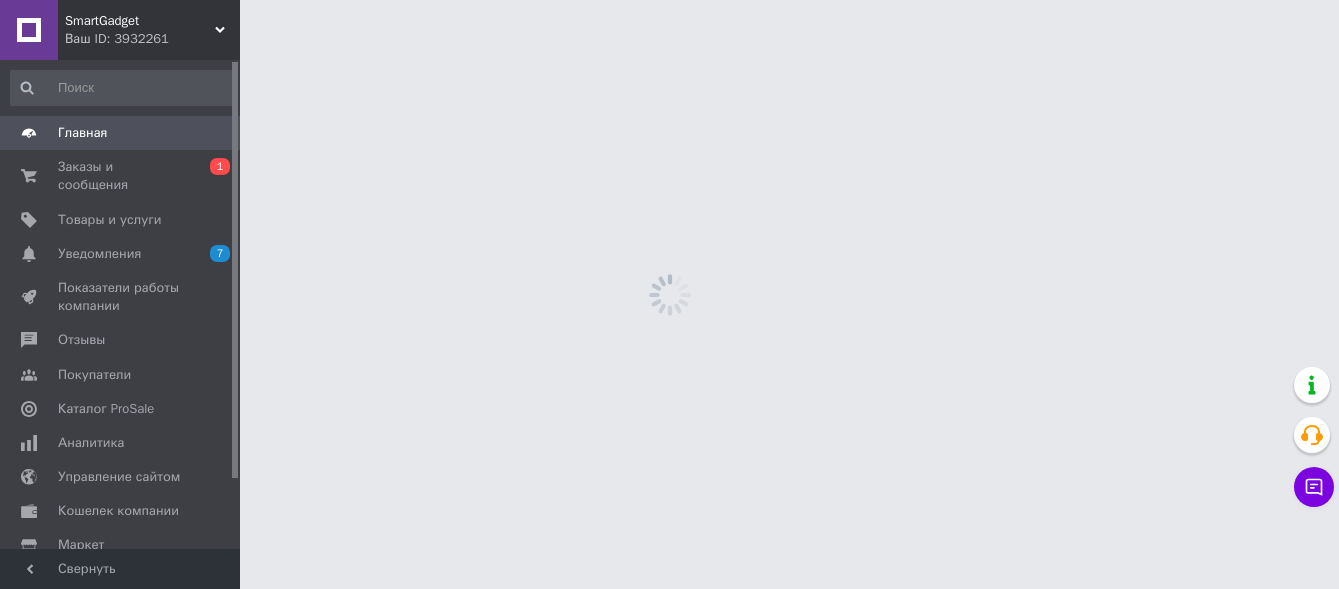 scroll, scrollTop: 0, scrollLeft: 0, axis: both 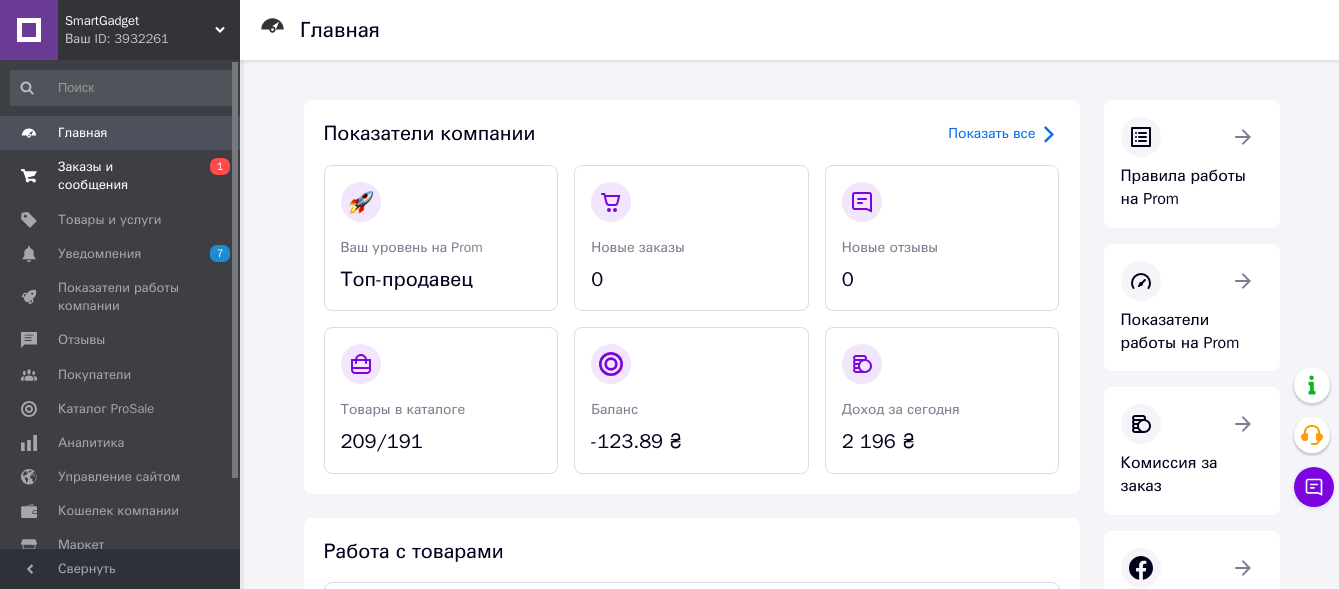 click on "Заказы и сообщения" at bounding box center [121, 176] 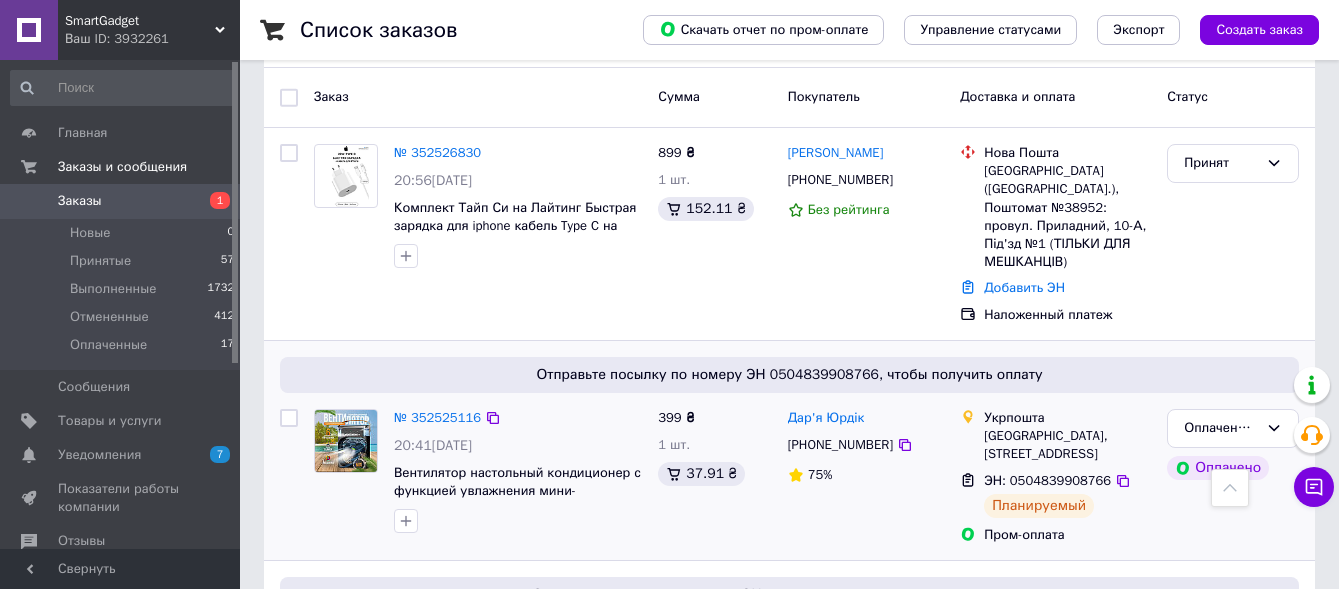 scroll, scrollTop: 100, scrollLeft: 0, axis: vertical 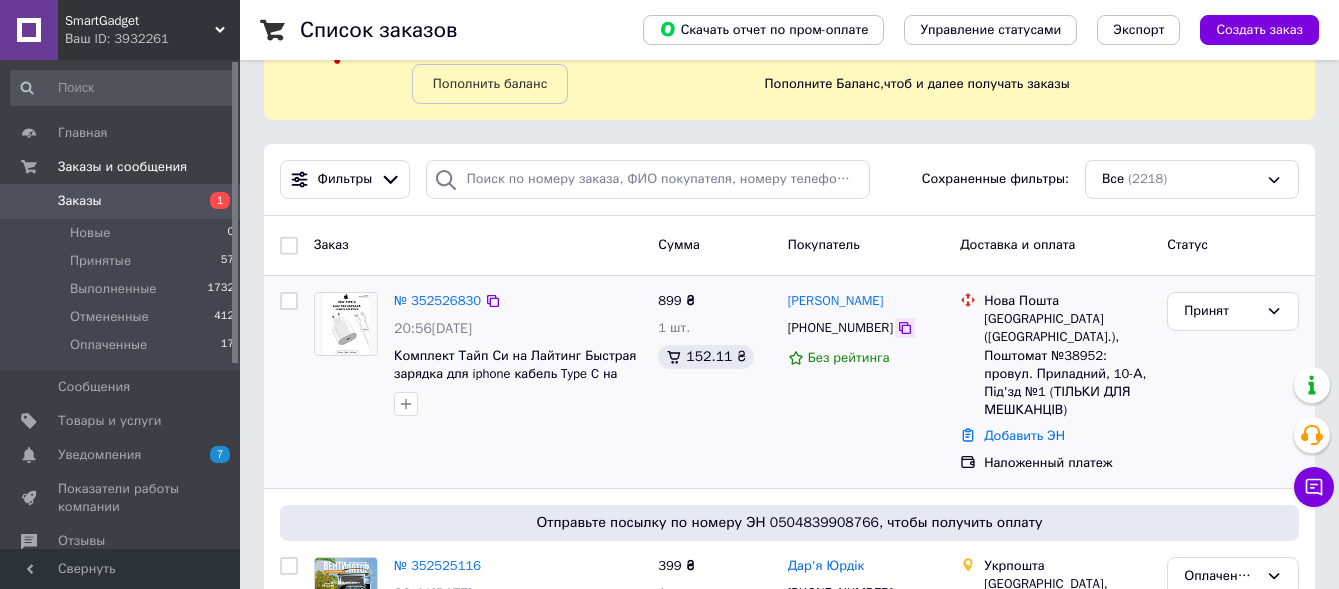 click 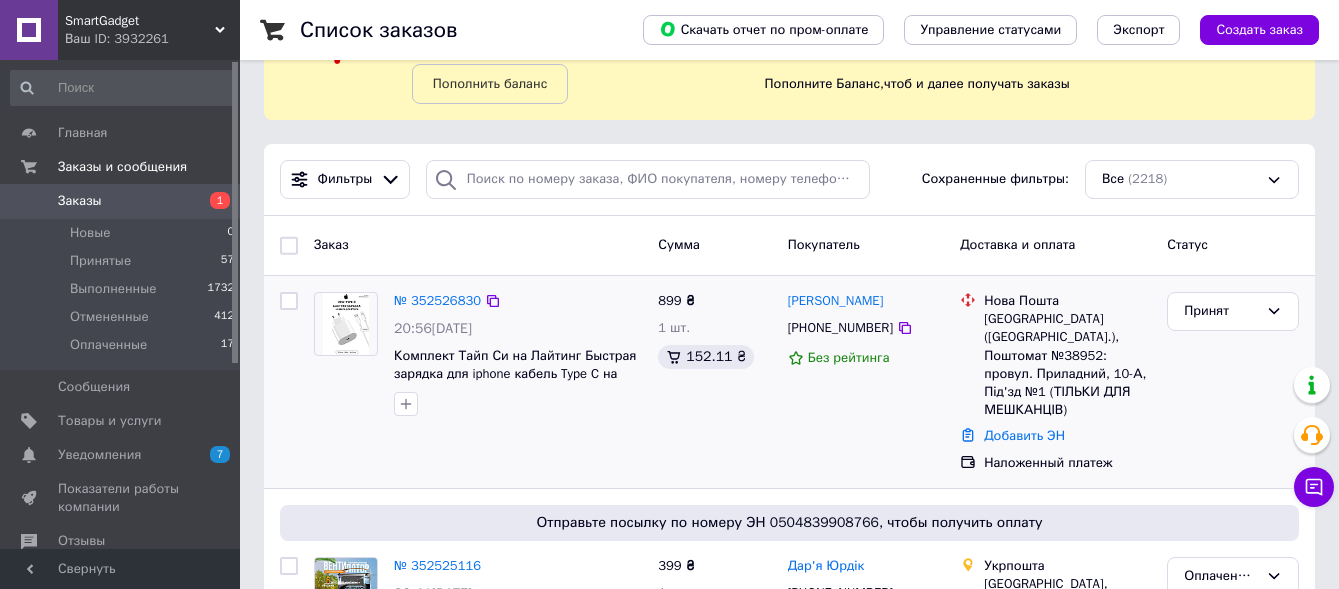 click on "[GEOGRAPHIC_DATA] ([GEOGRAPHIC_DATA].), Поштомат №38952: провул. Приладний, 10-А, Під'зд №1 (ТІЛЬКИ ДЛЯ МЕШКАНЦІВ)" at bounding box center (1067, 364) 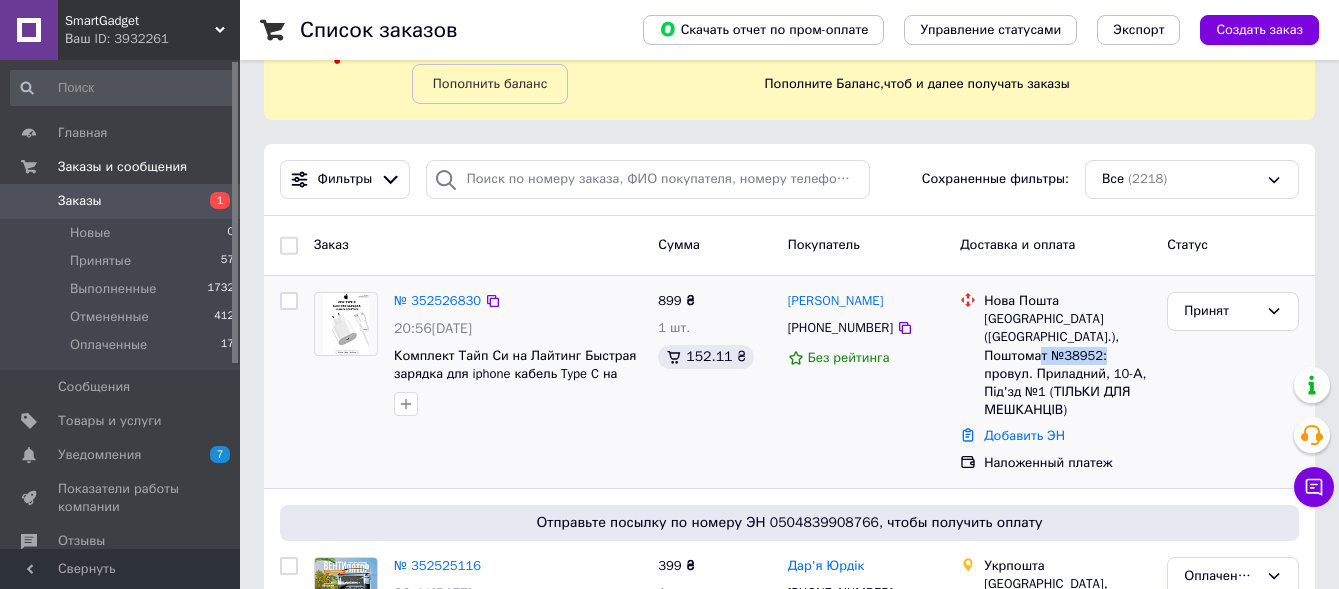 click on "[GEOGRAPHIC_DATA] ([GEOGRAPHIC_DATA].), Поштомат №38952: провул. Приладний, 10-А, Під'зд №1 (ТІЛЬКИ ДЛЯ МЕШКАНЦІВ)" at bounding box center [1067, 364] 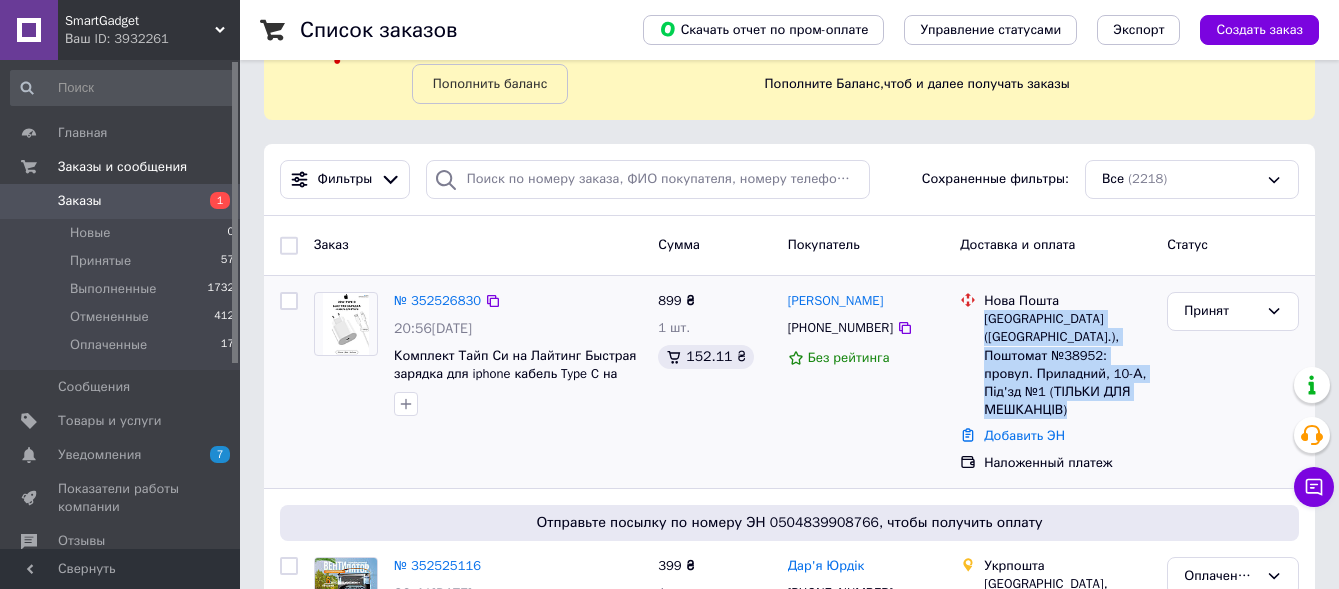 click on "[GEOGRAPHIC_DATA] ([GEOGRAPHIC_DATA].), Поштомат №38952: провул. Приладний, 10-А, Під'зд №1 (ТІЛЬКИ ДЛЯ МЕШКАНЦІВ)" at bounding box center [1067, 364] 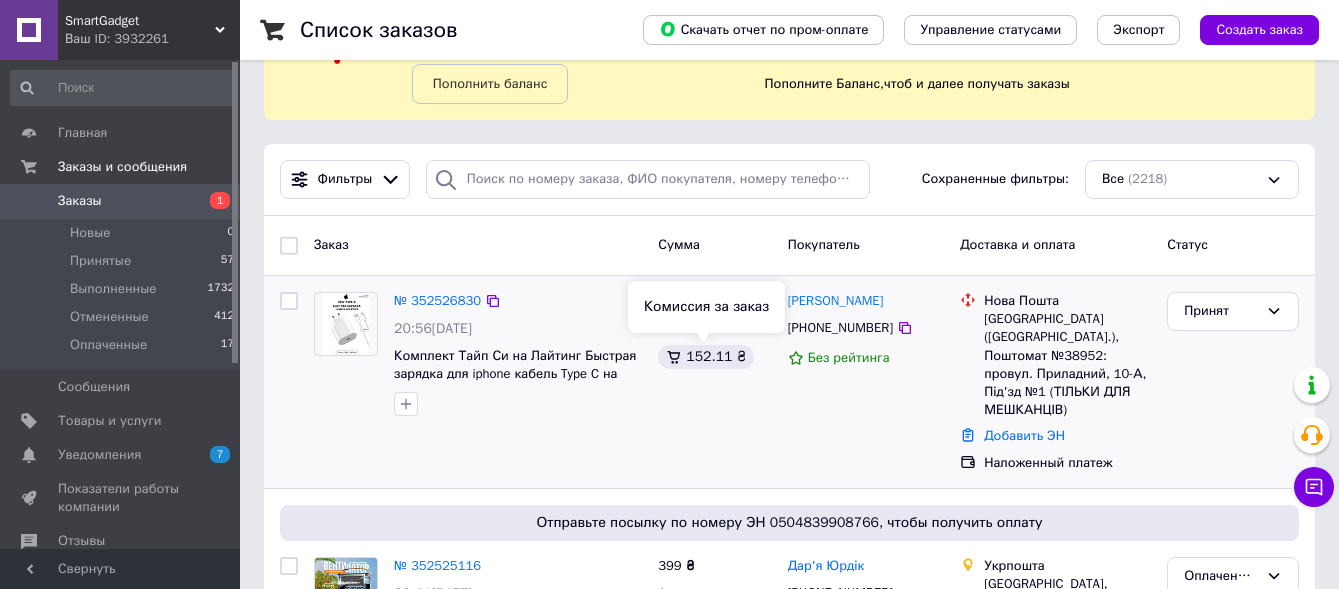 click on "152.11 ₴" at bounding box center [705, 357] 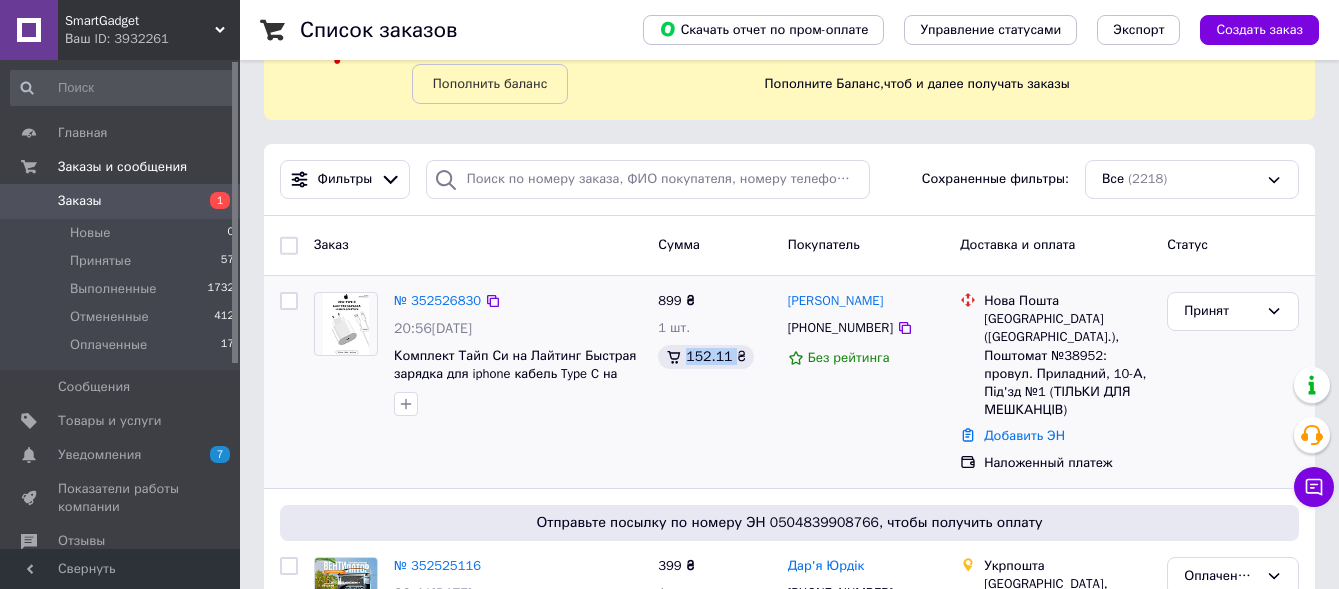 click on "152.11 ₴" at bounding box center (705, 357) 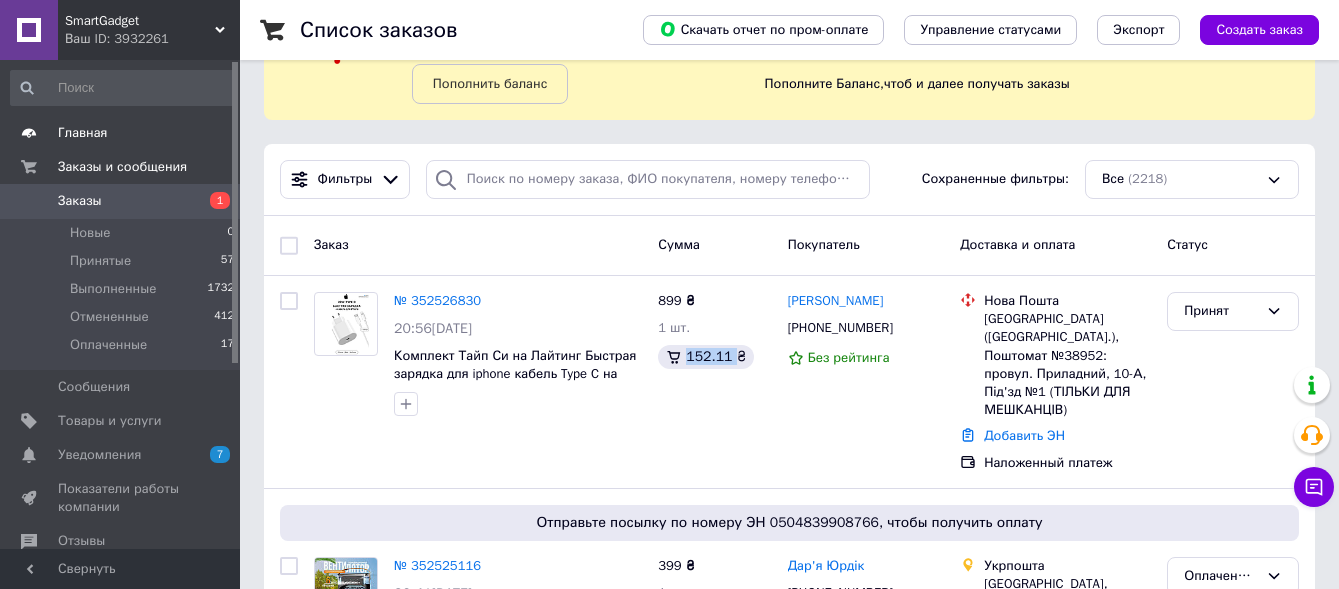 click on "Главная" at bounding box center [121, 133] 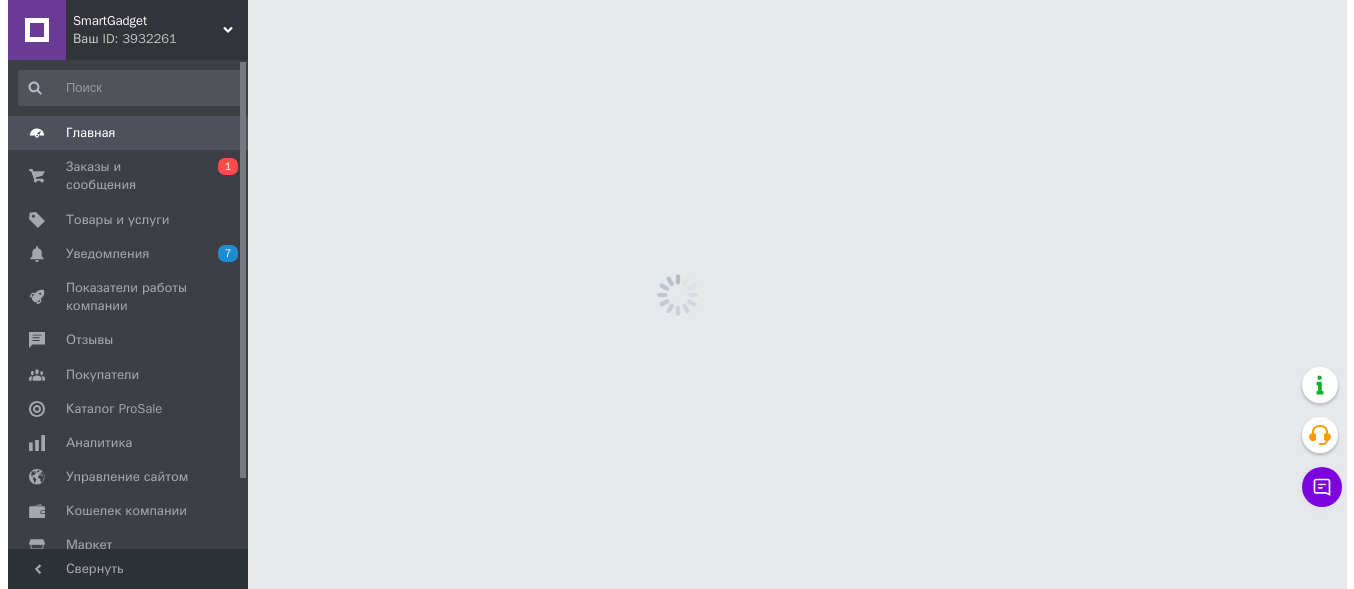 scroll, scrollTop: 0, scrollLeft: 0, axis: both 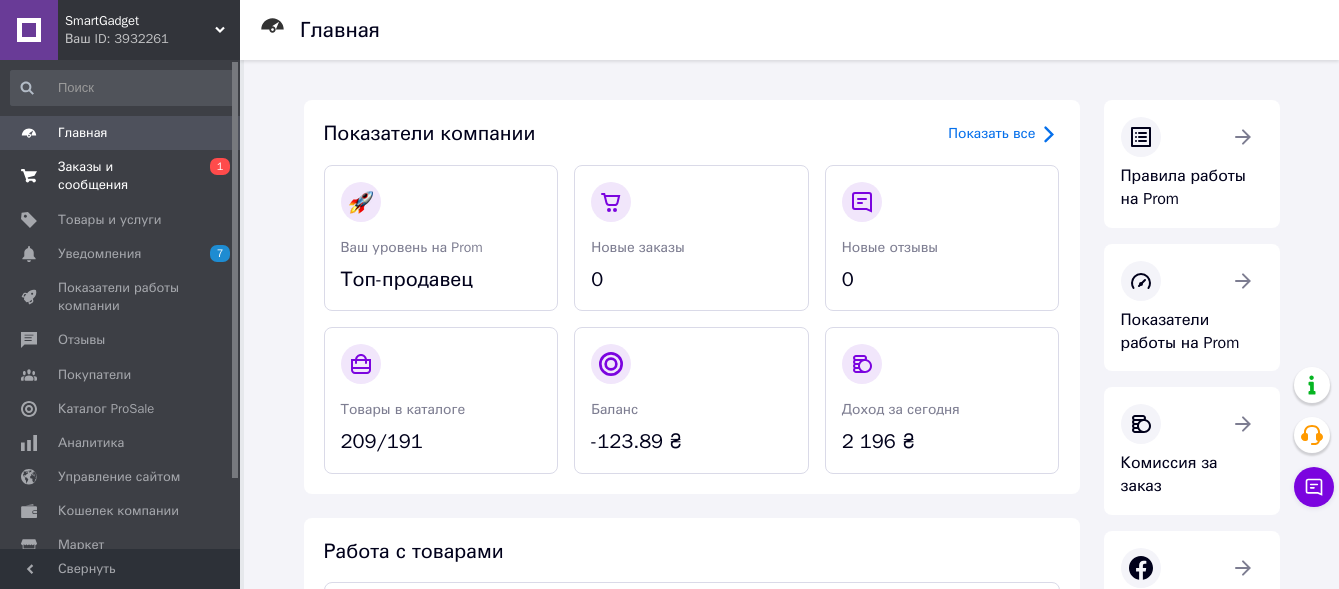 click on "Заказы и сообщения 0 1" at bounding box center (123, 176) 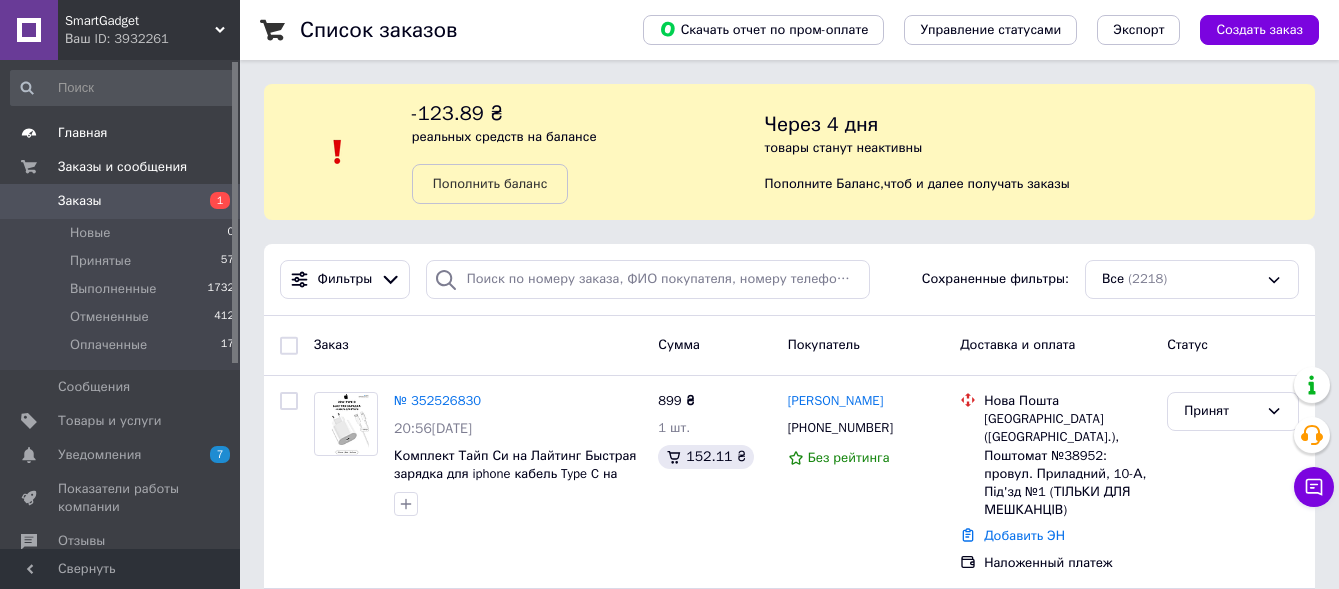 click on "Главная" at bounding box center [121, 133] 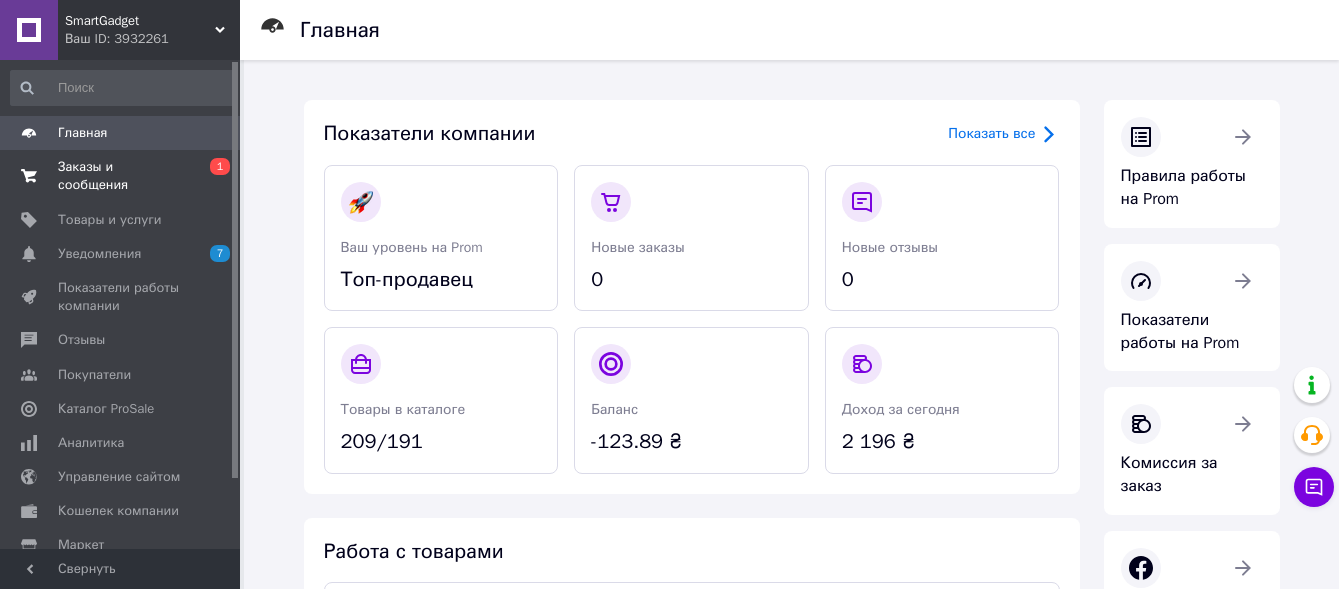 click on "Заказы и сообщения" at bounding box center (121, 176) 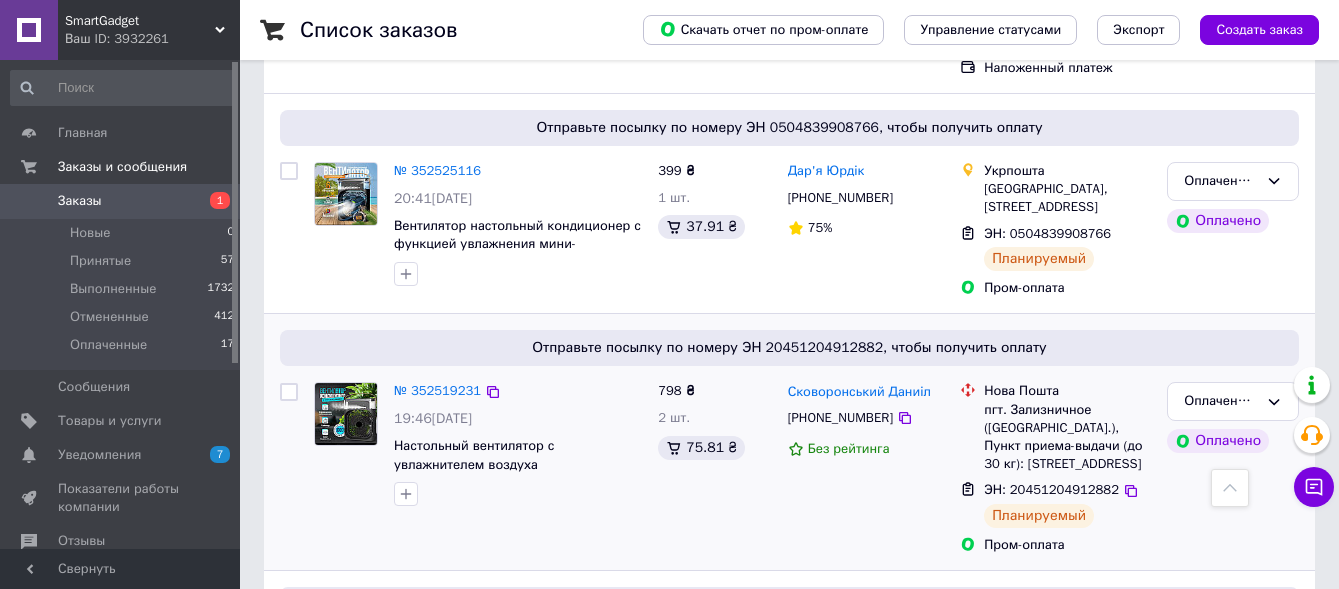 scroll, scrollTop: 460, scrollLeft: 0, axis: vertical 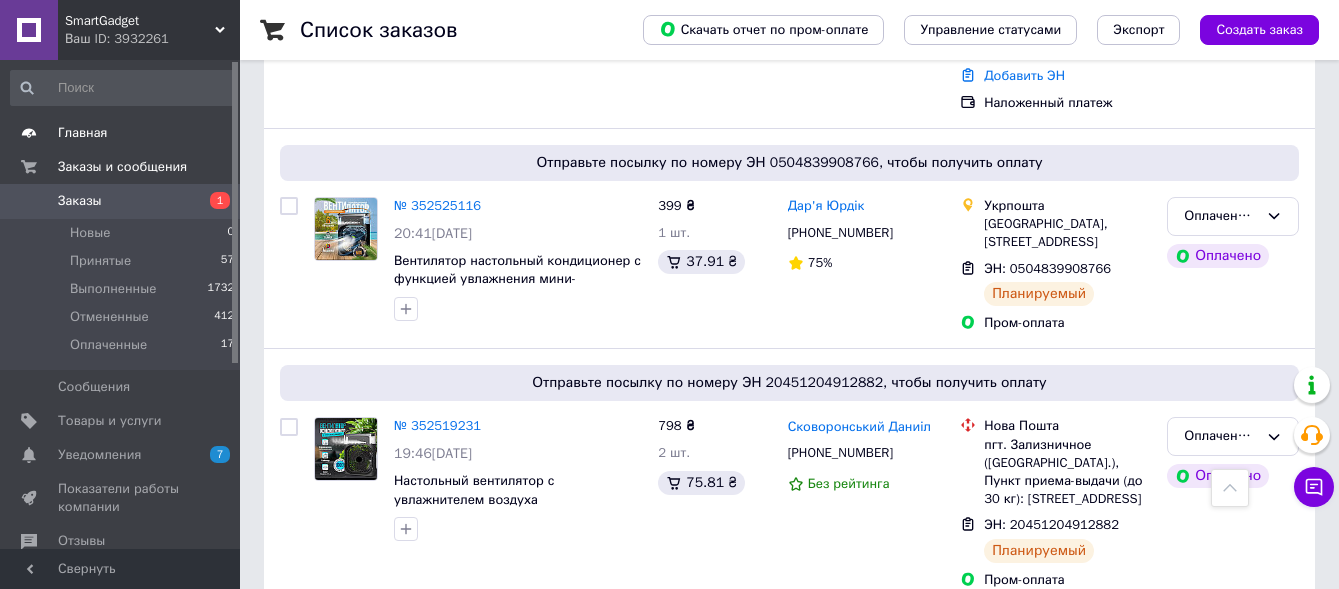 click on "Главная" at bounding box center [123, 133] 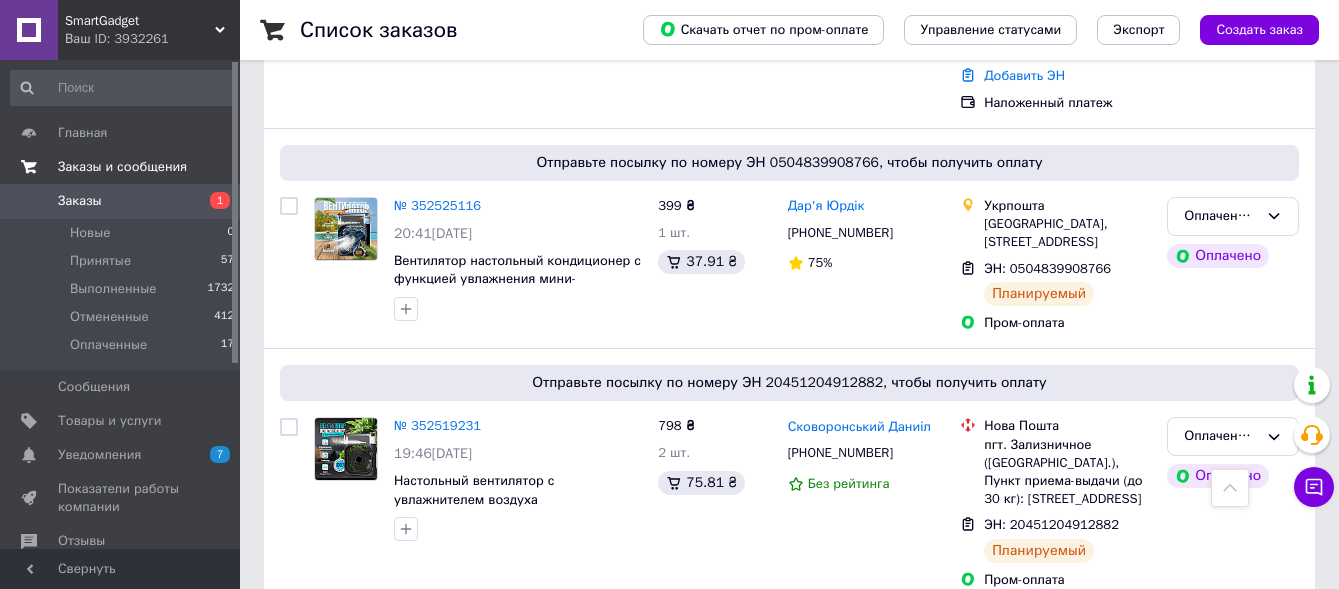 scroll, scrollTop: 0, scrollLeft: 0, axis: both 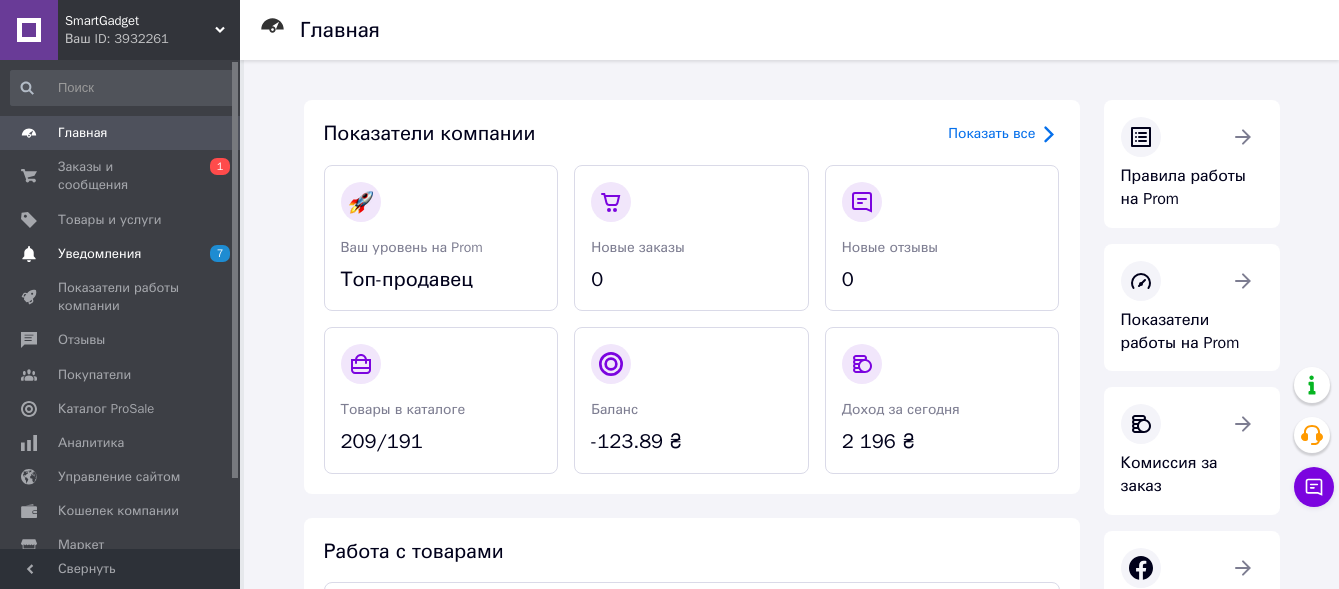 click on "Уведомления 7 0" at bounding box center [123, 254] 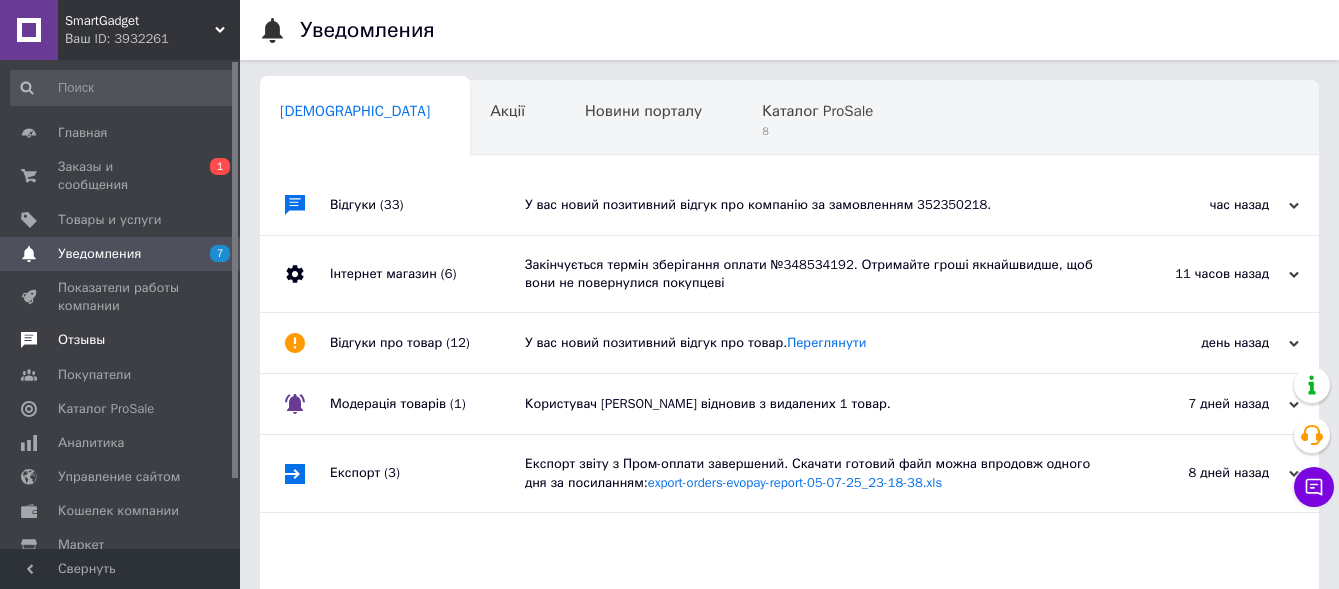 click on "Отзывы" at bounding box center [121, 340] 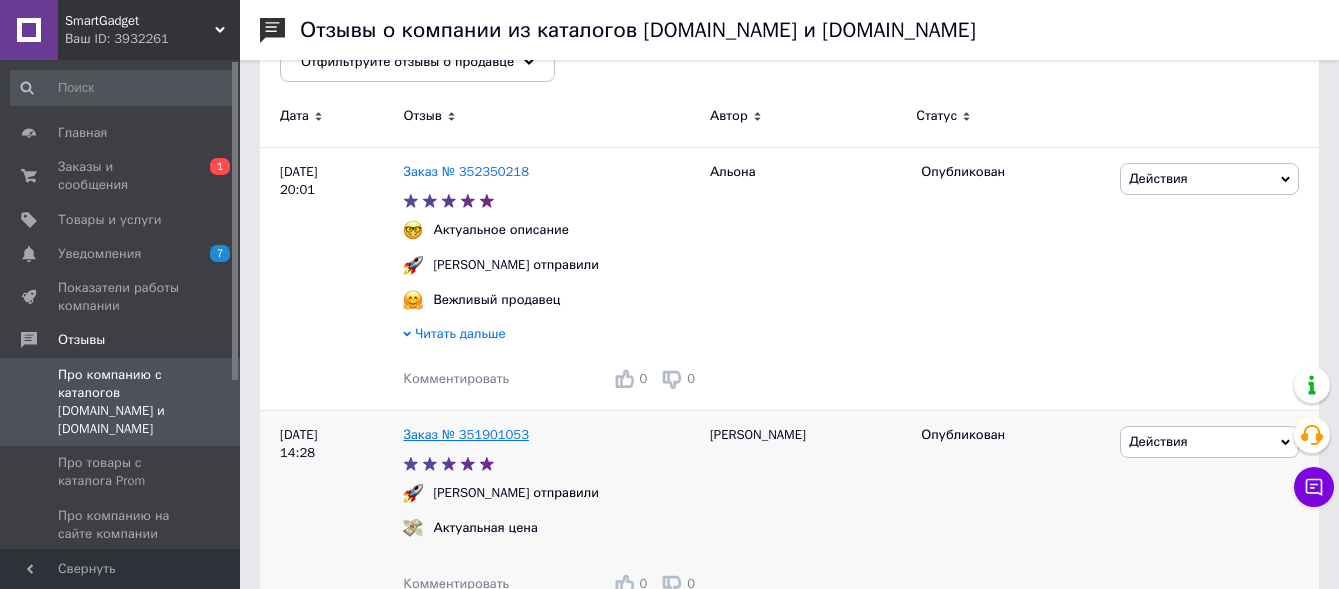 scroll, scrollTop: 400, scrollLeft: 0, axis: vertical 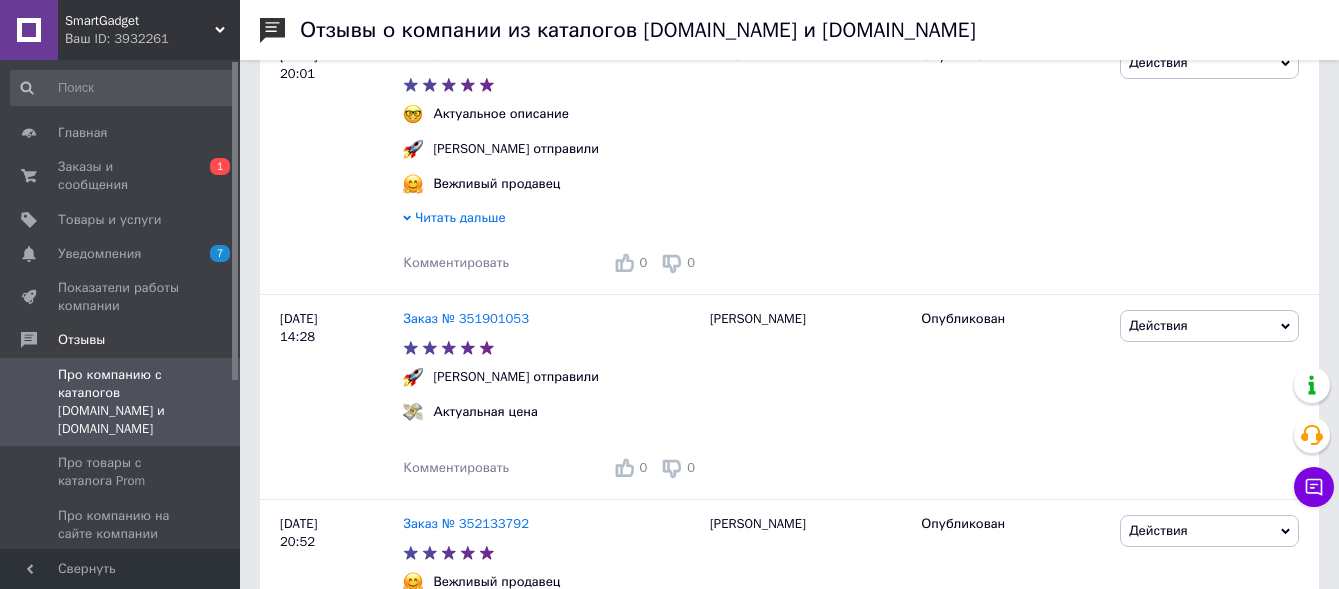 click on "Заказы и сообщения" at bounding box center [121, 176] 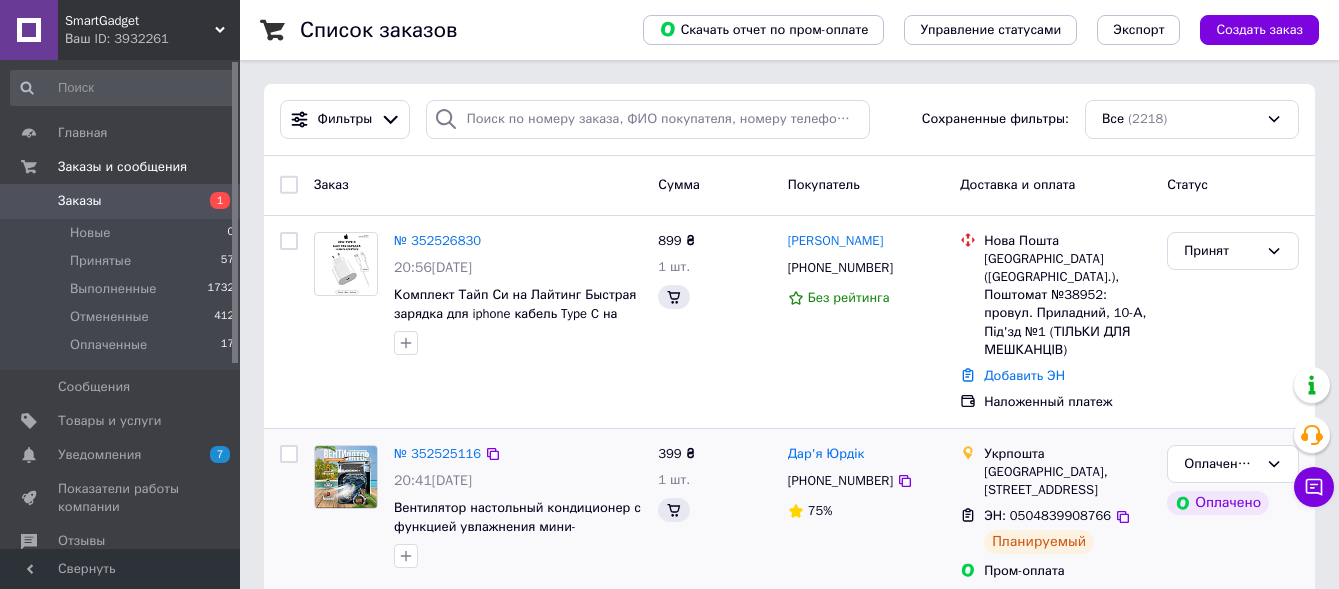 scroll, scrollTop: 560, scrollLeft: 0, axis: vertical 